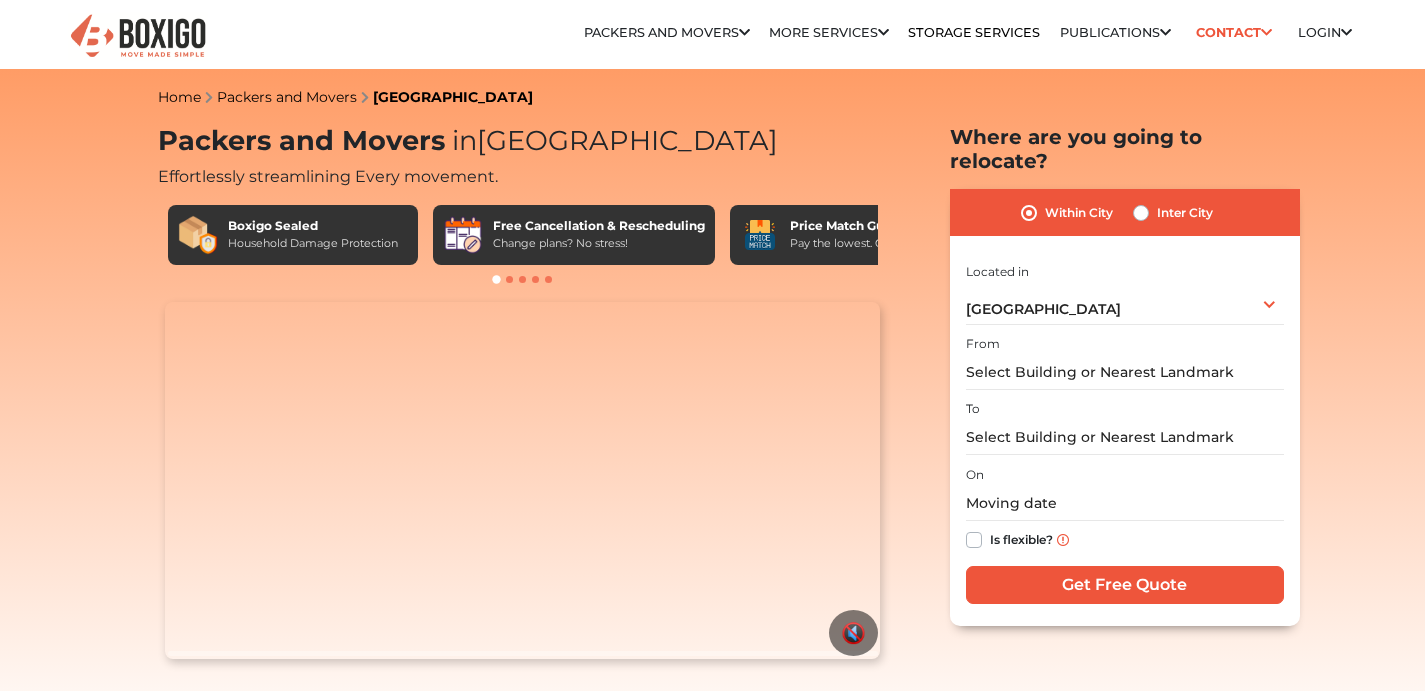 scroll, scrollTop: 0, scrollLeft: 0, axis: both 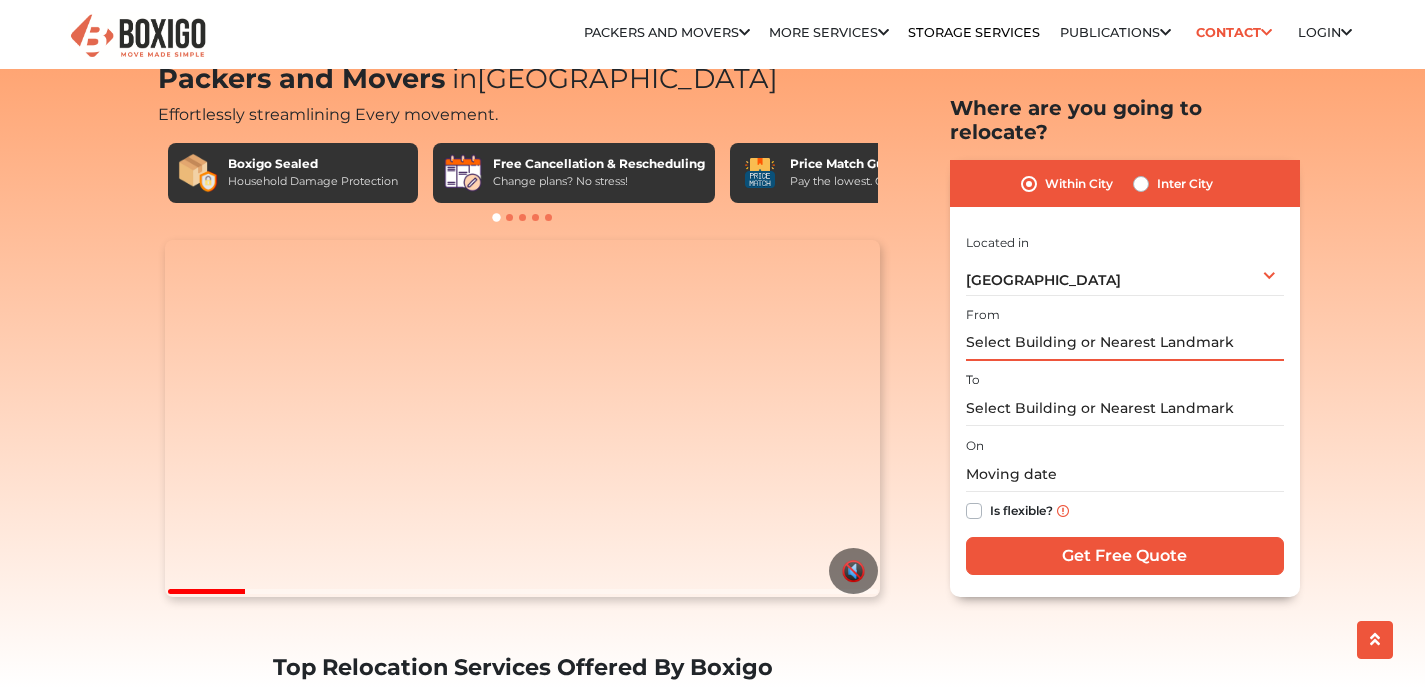 click at bounding box center (1125, 343) 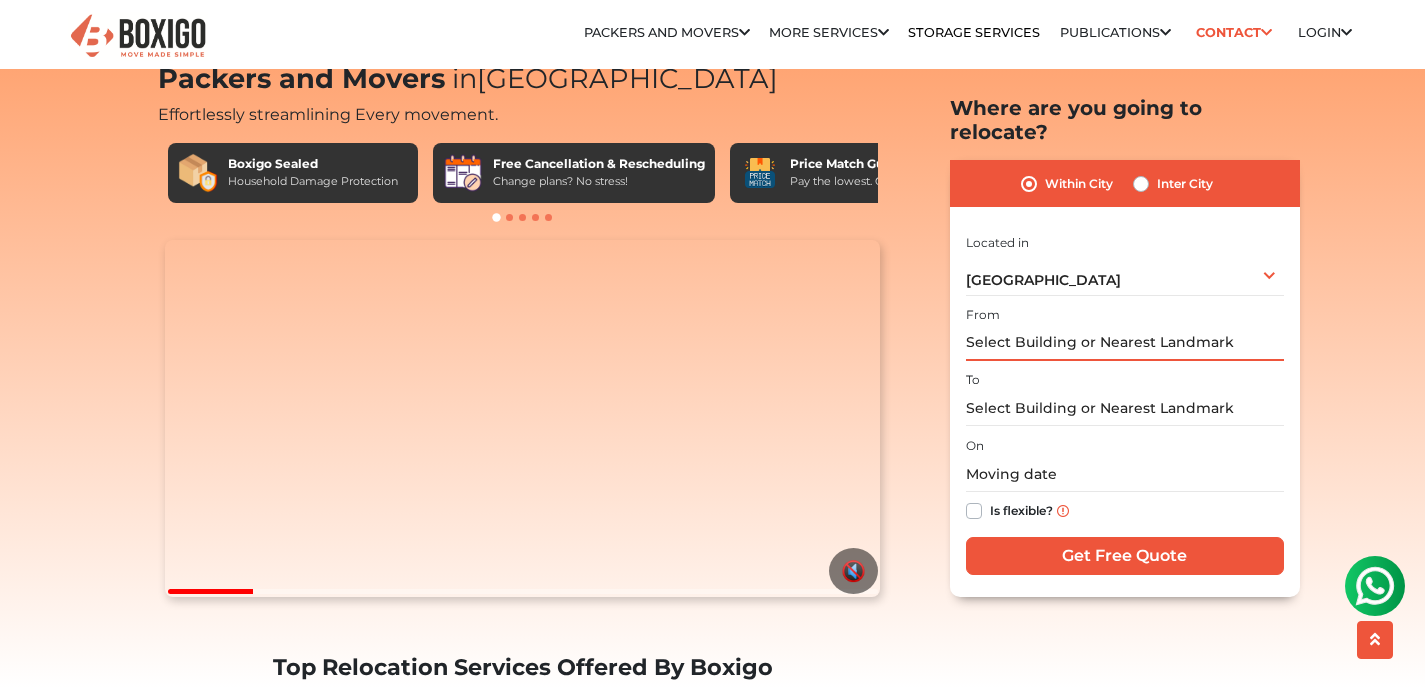 scroll, scrollTop: 0, scrollLeft: 0, axis: both 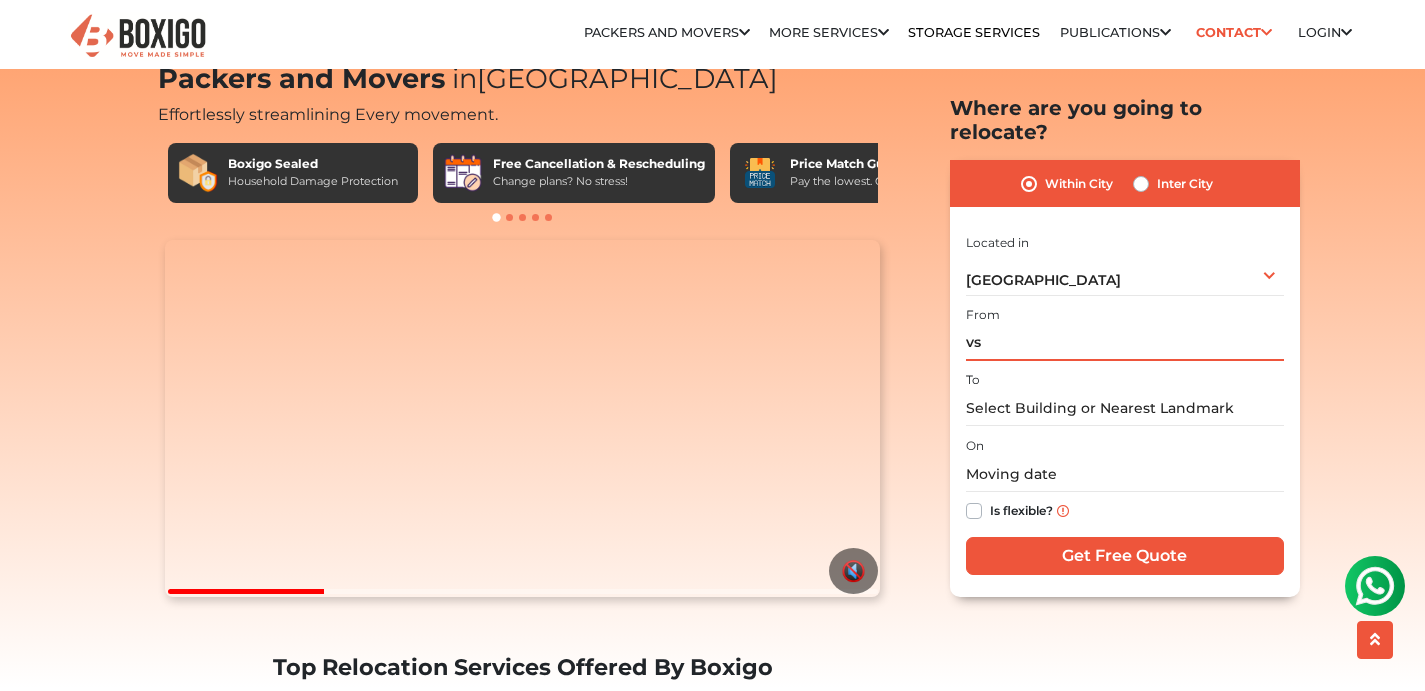 click on "vs" at bounding box center (1125, 343) 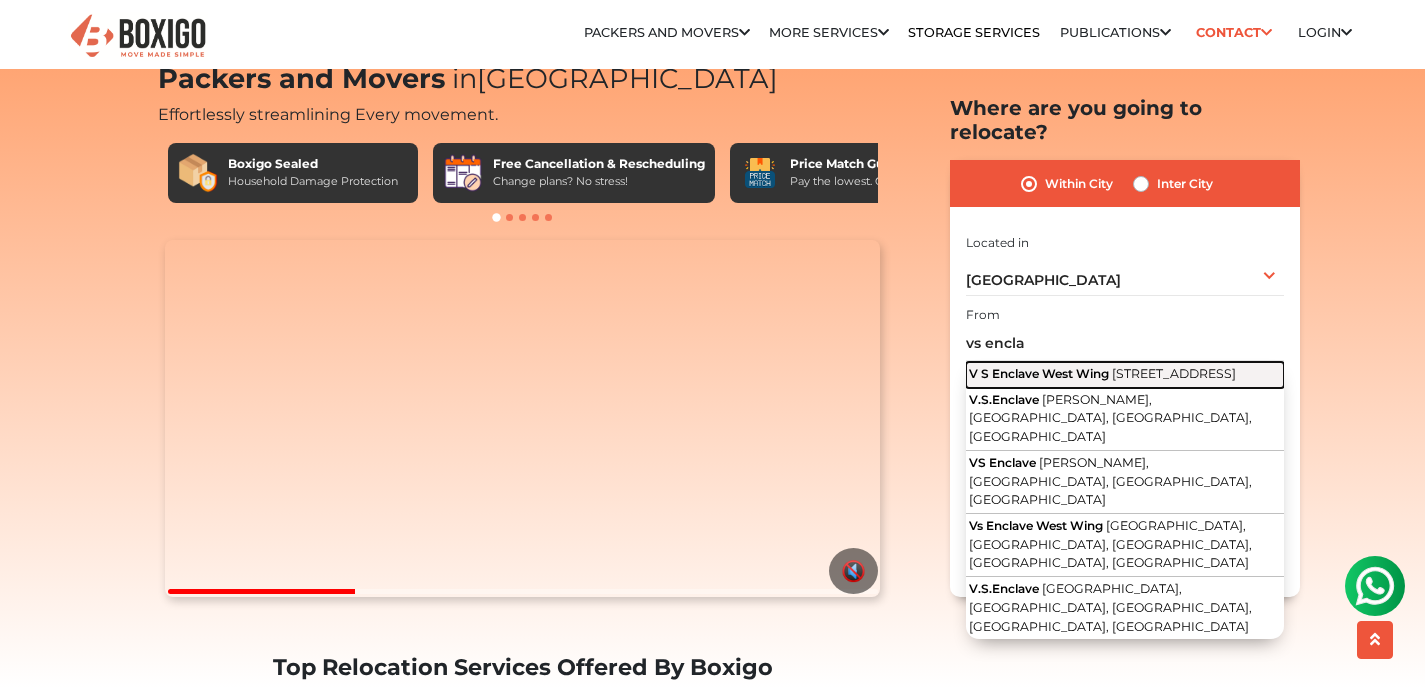 click on "V S Enclave West Wing" at bounding box center [1039, 373] 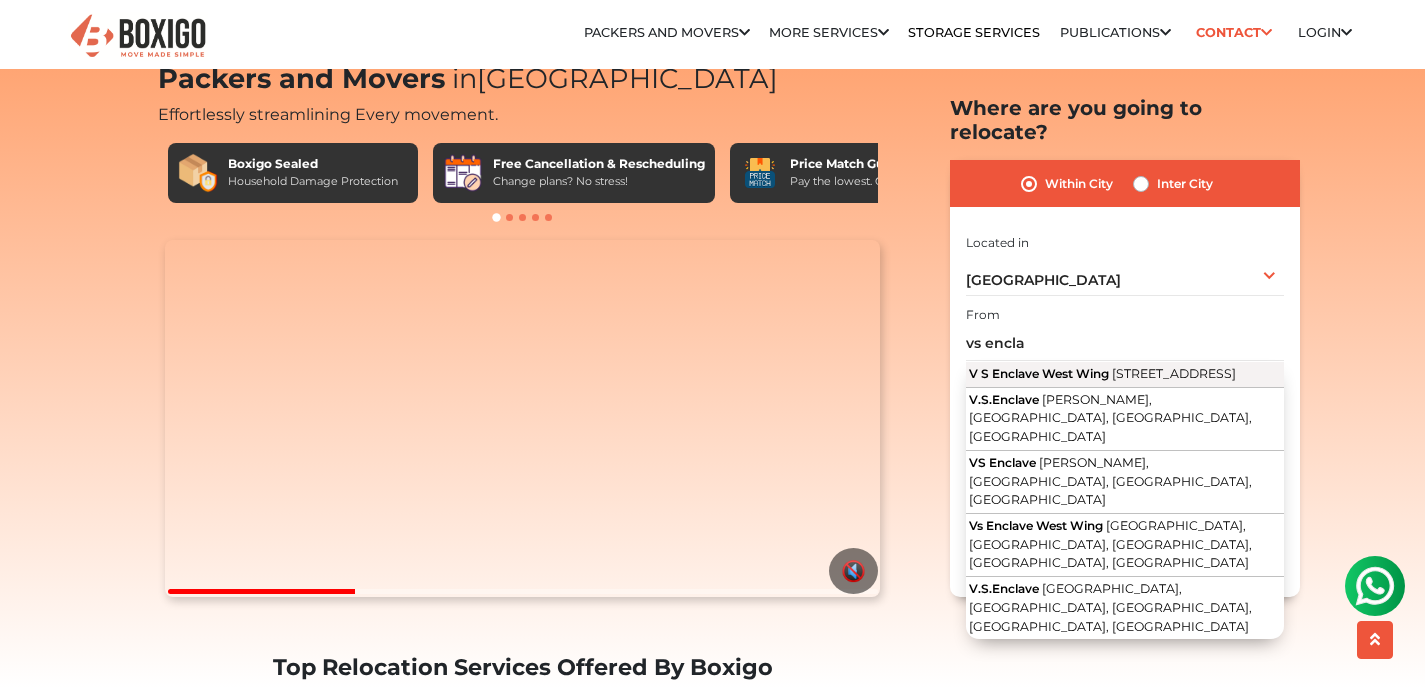 type on "[STREET_ADDRESS]" 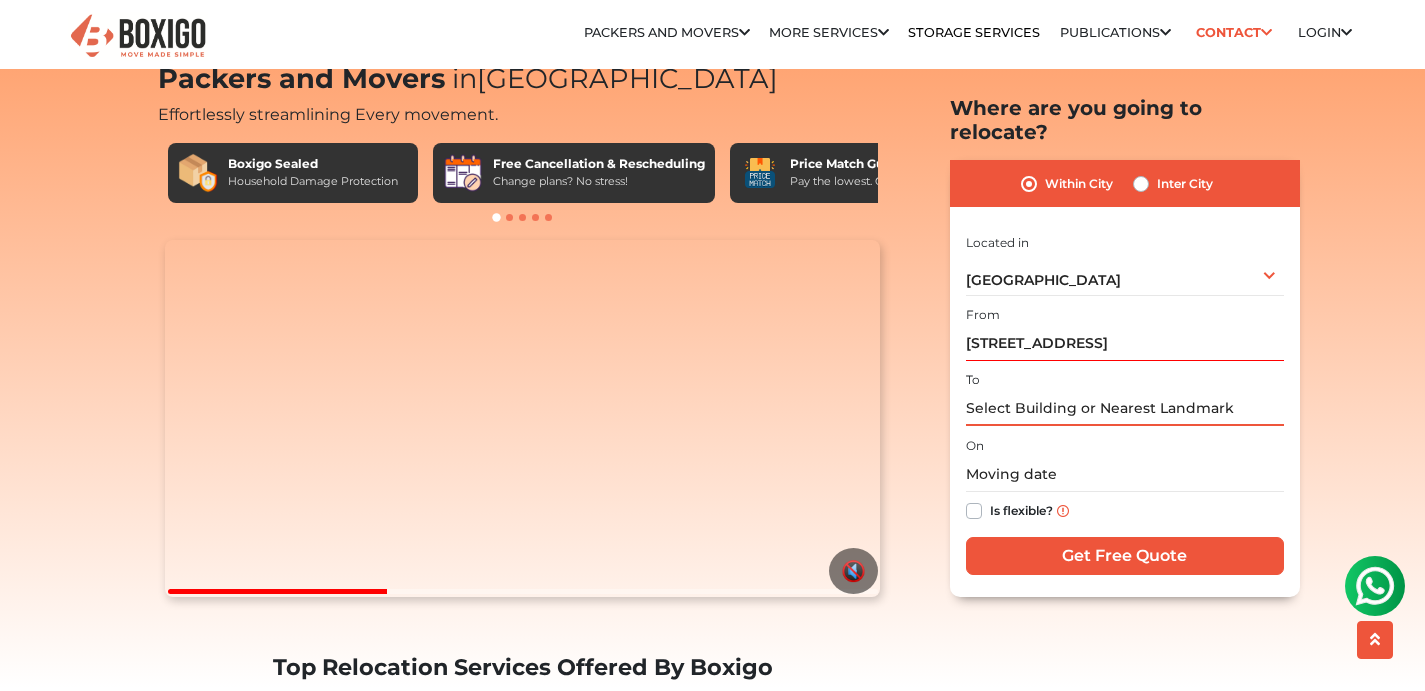 click at bounding box center (1125, 408) 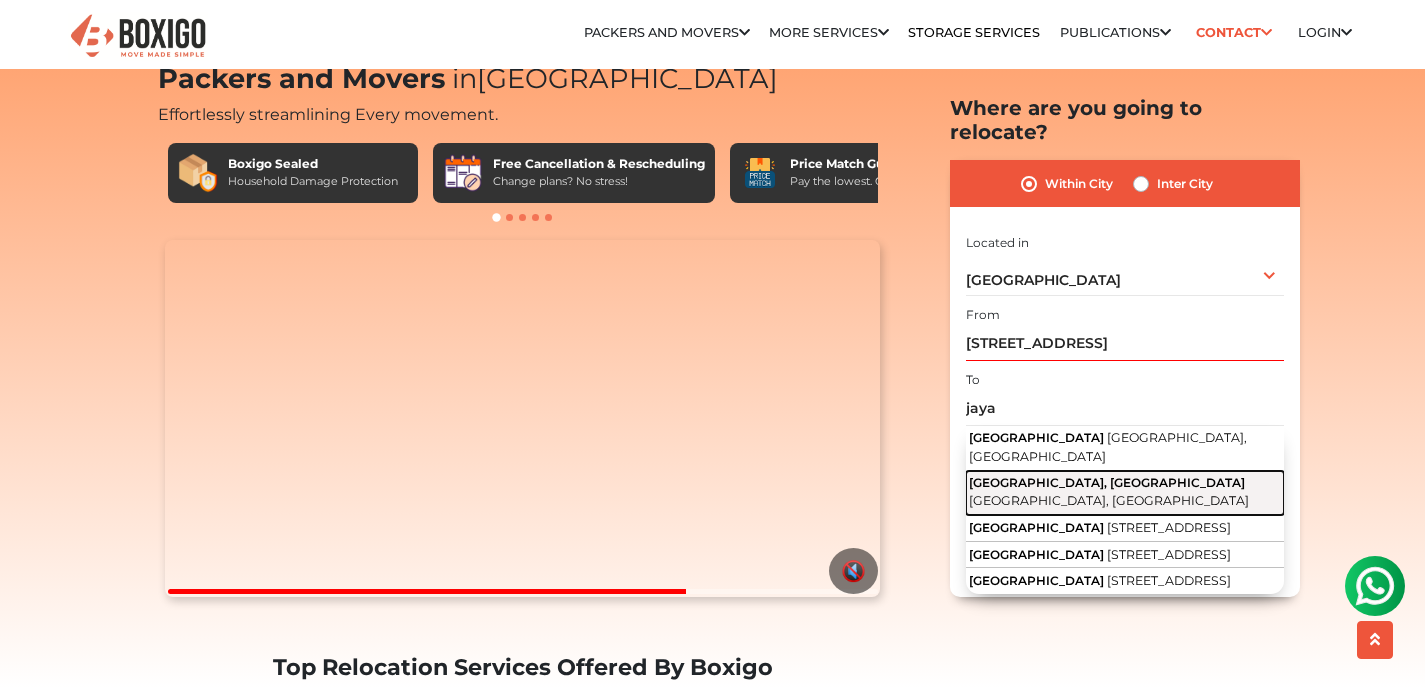 click on "[GEOGRAPHIC_DATA], [GEOGRAPHIC_DATA]" at bounding box center [1107, 482] 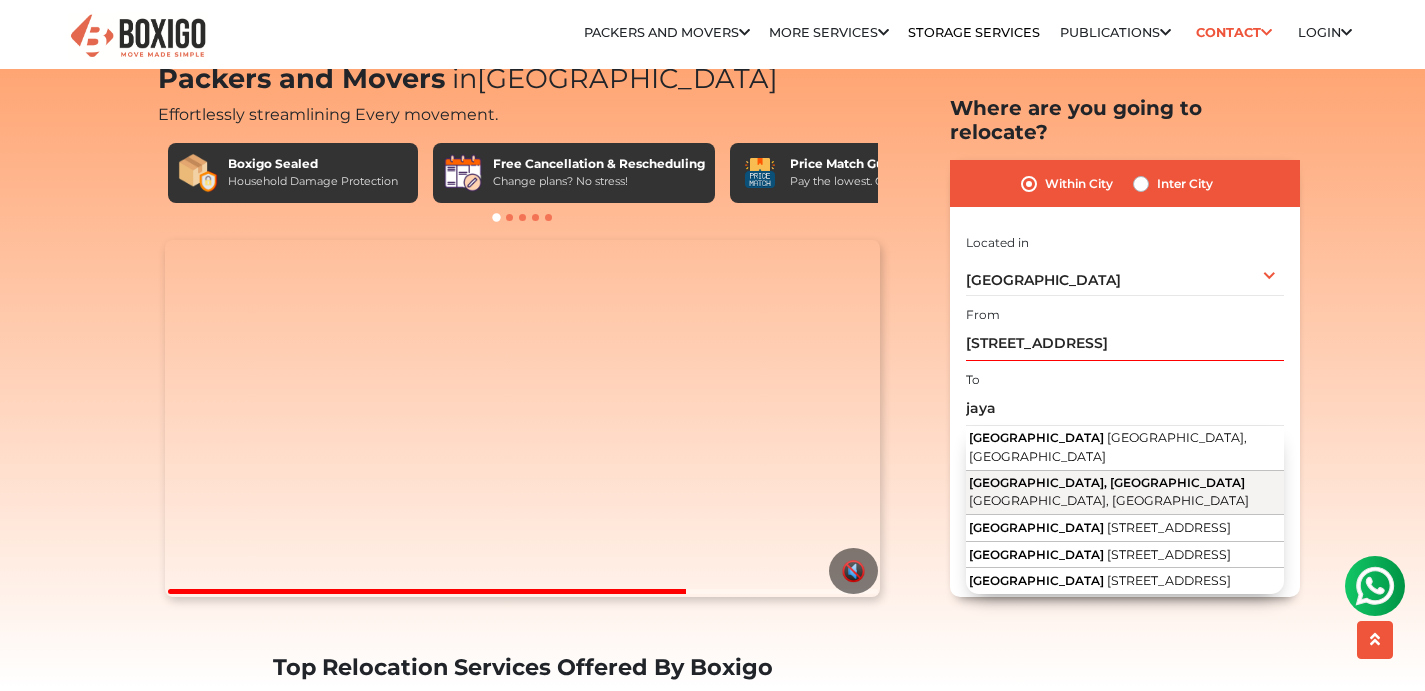 type on "[STREET_ADDRESS]" 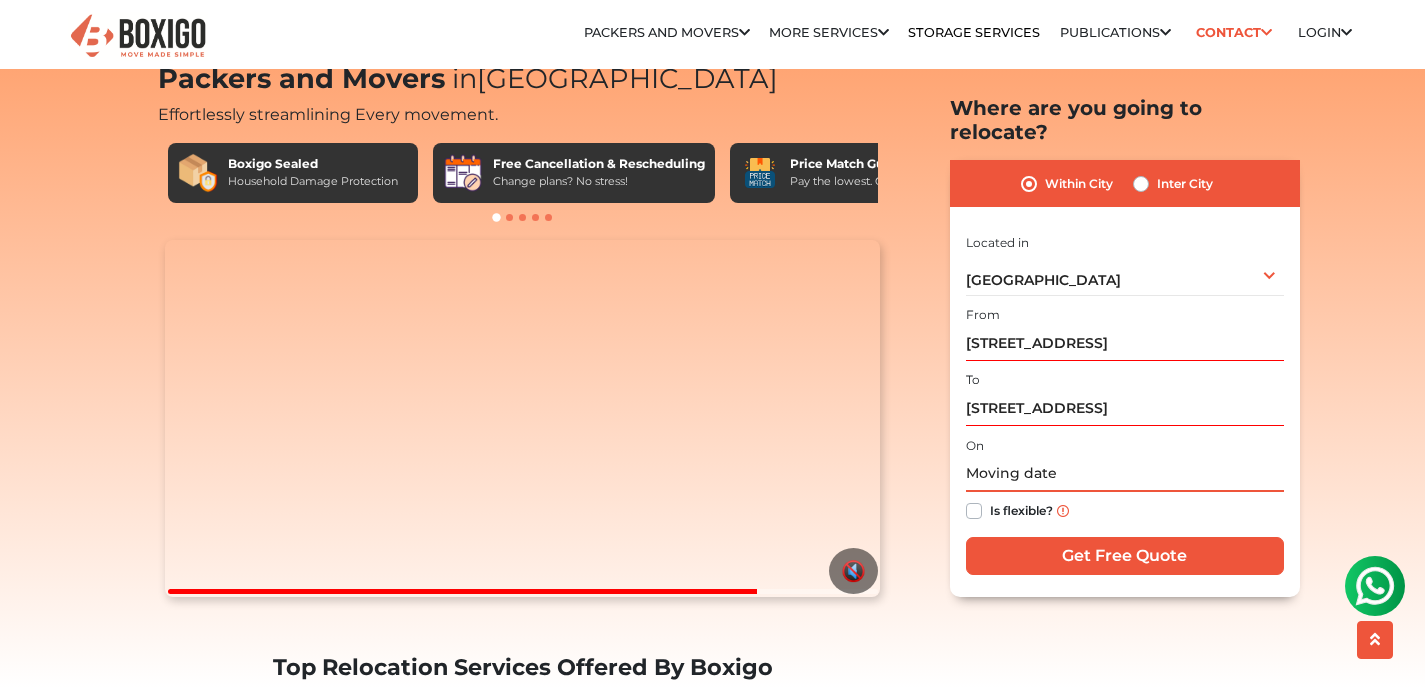 click at bounding box center [1125, 474] 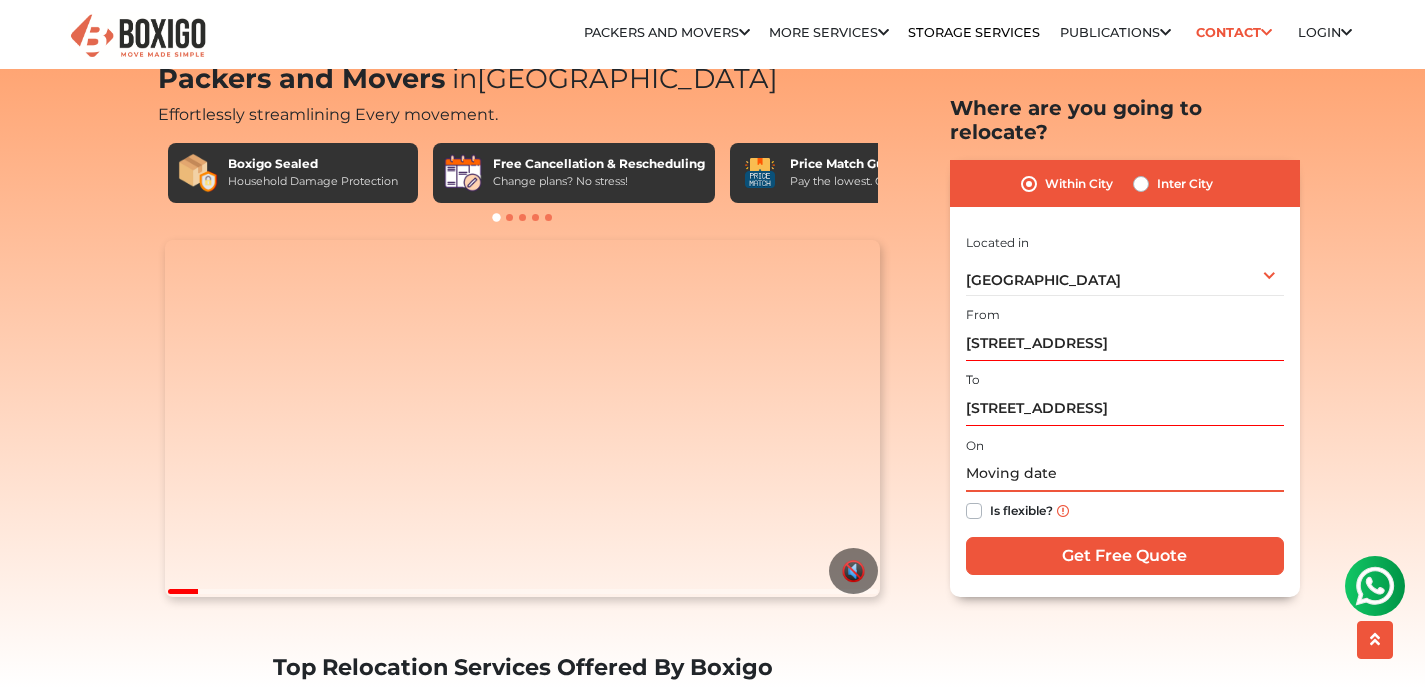 click at bounding box center [1125, 474] 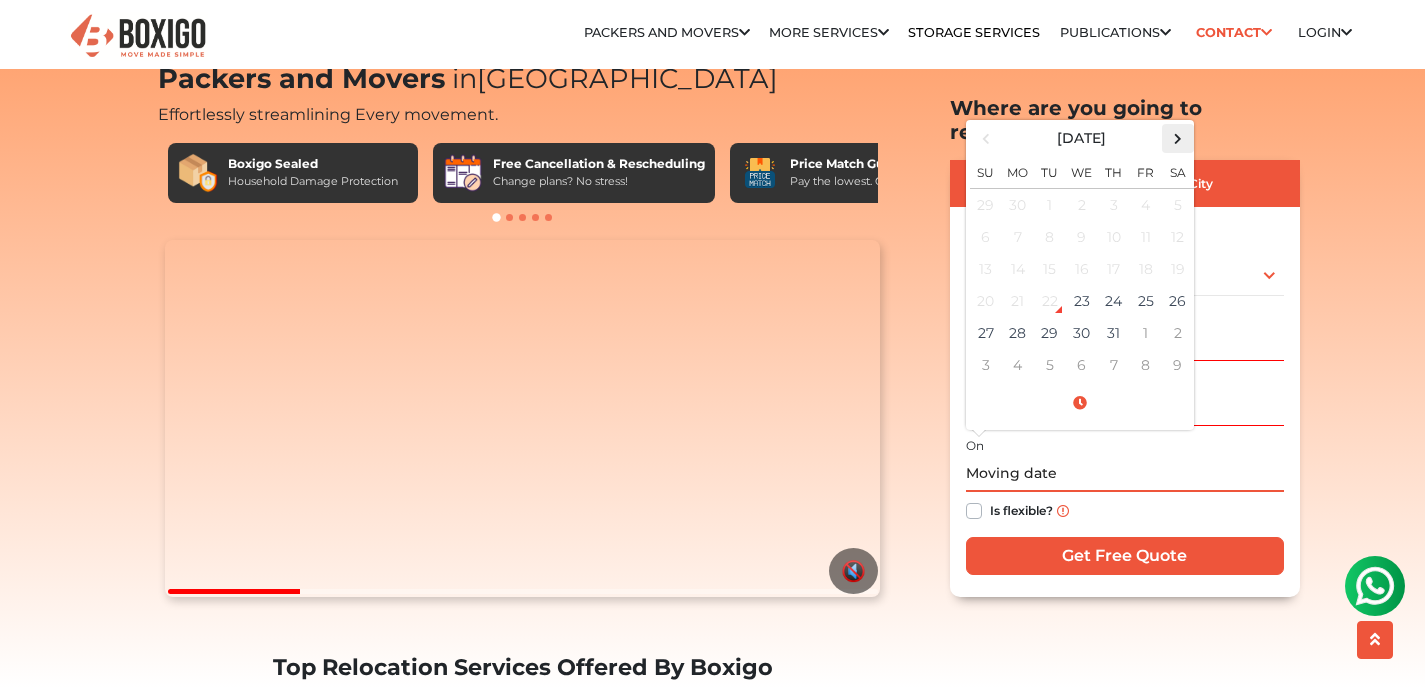 click at bounding box center [1177, 138] 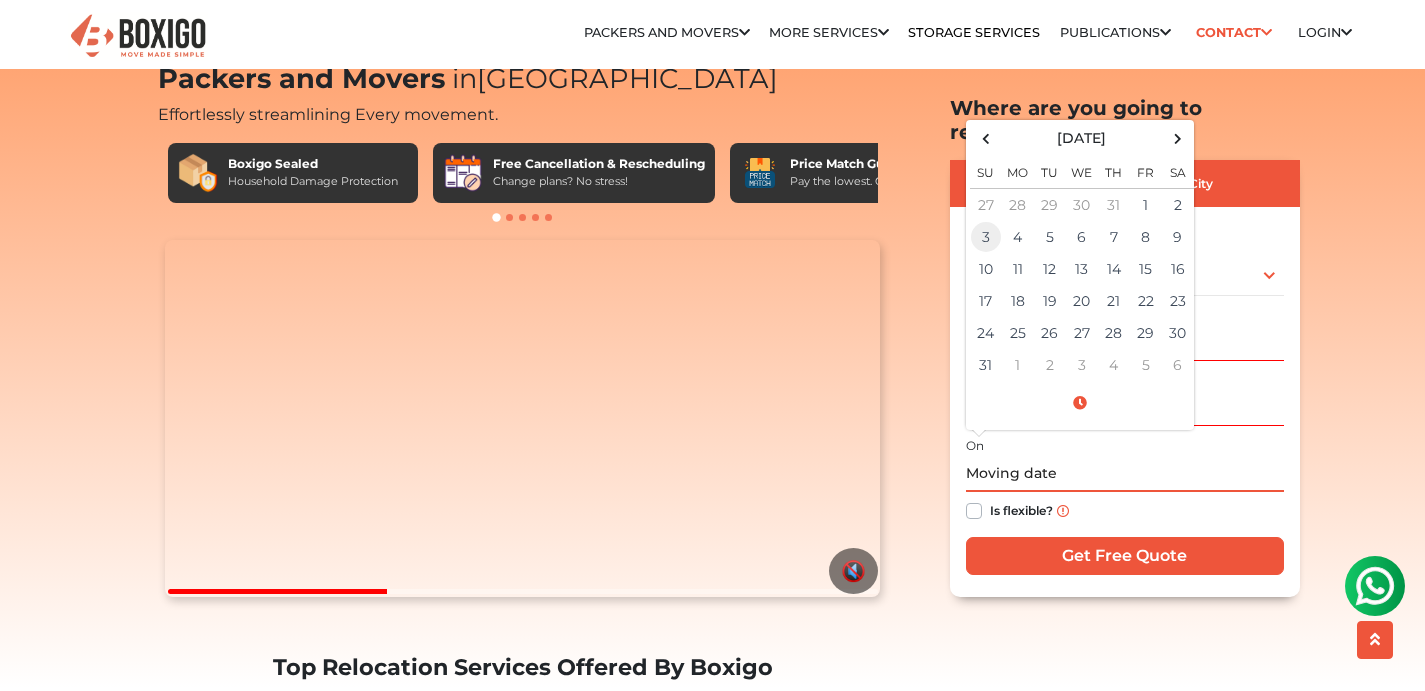 click on "3" at bounding box center [986, 237] 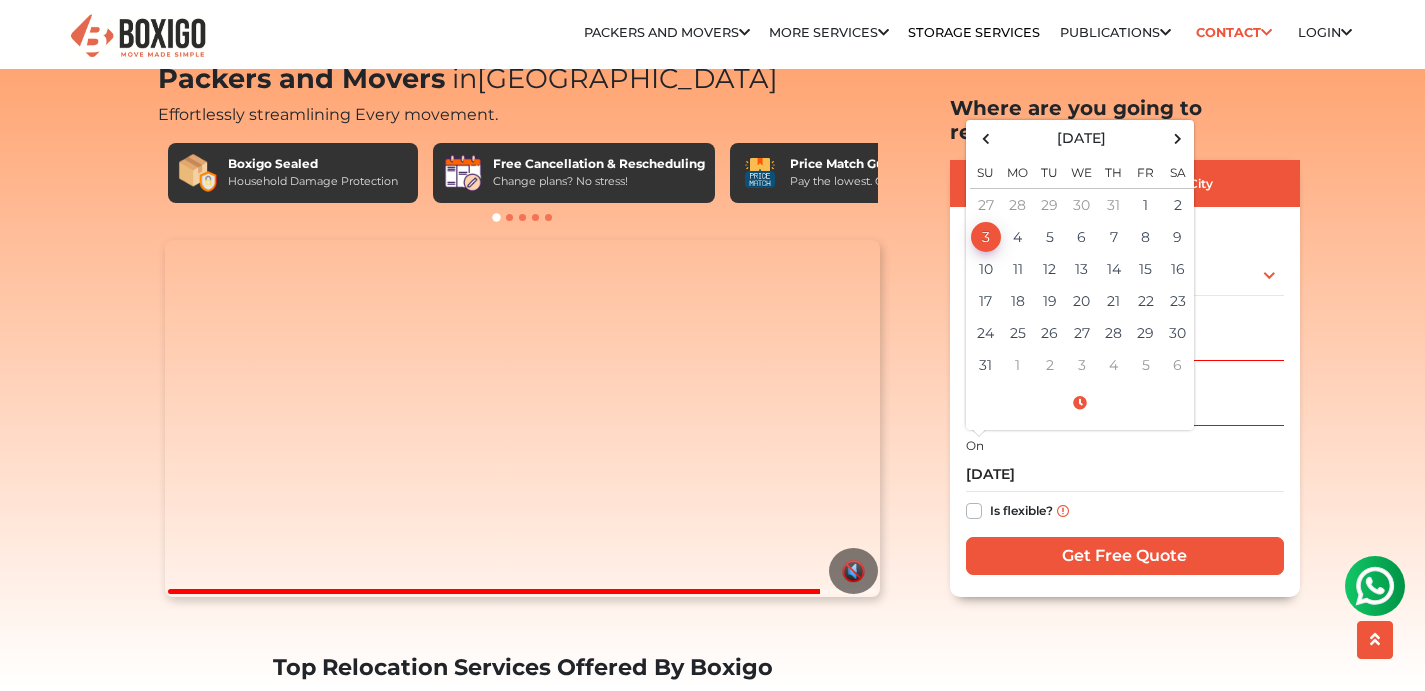 click on "Get Free Quote" at bounding box center (1125, 556) 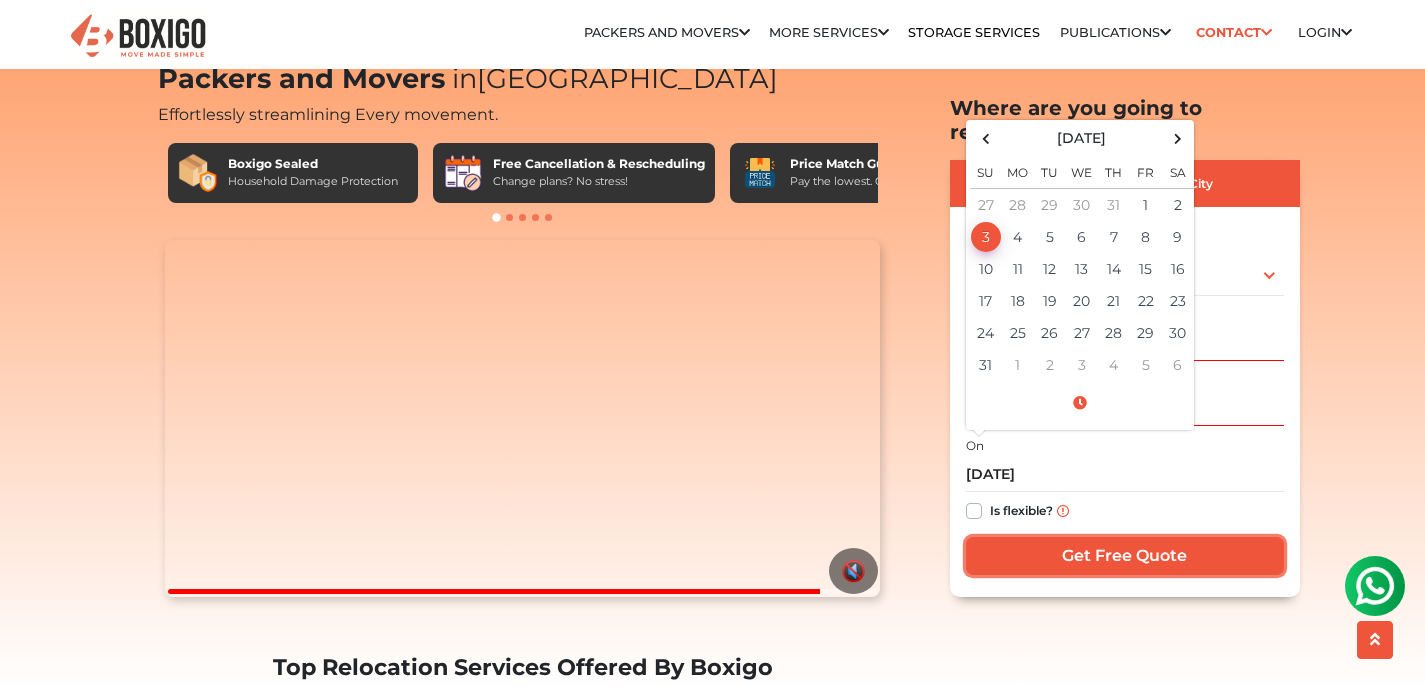 type on "[DATE] 12:00 AM" 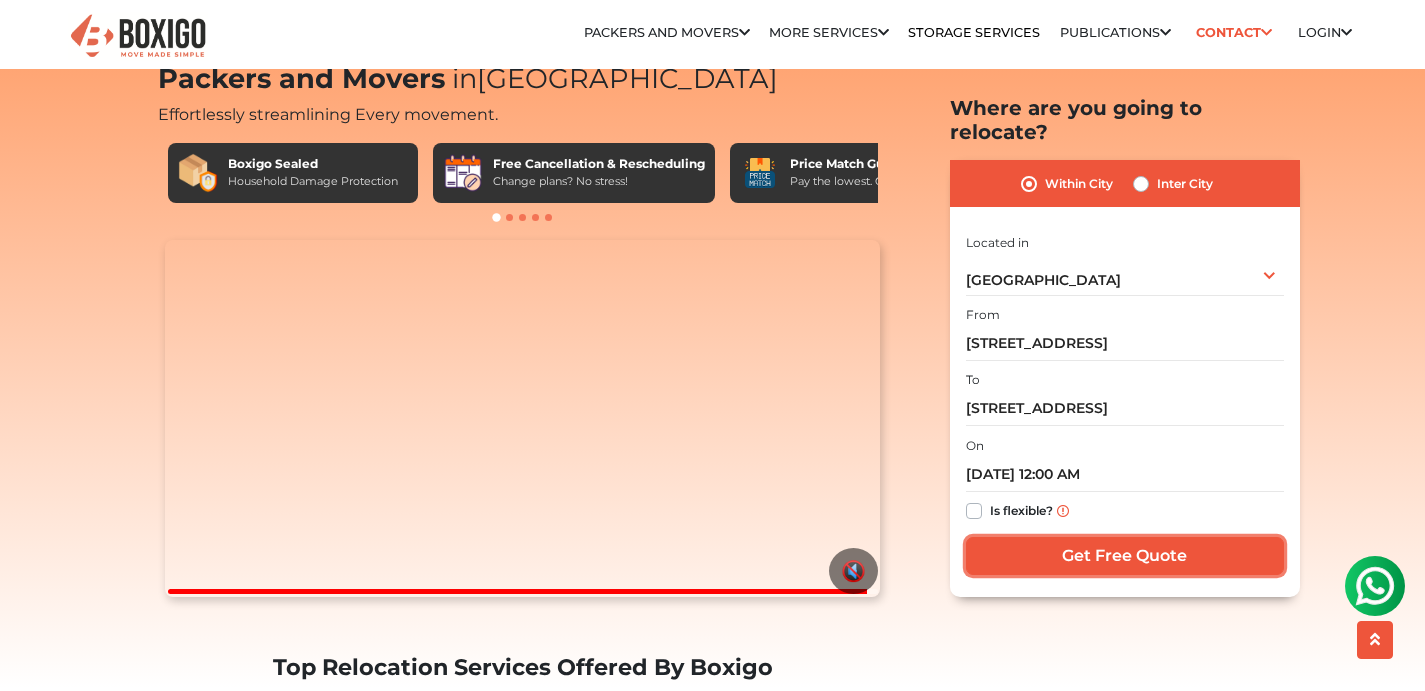 click on "Get Free Quote" at bounding box center [1125, 556] 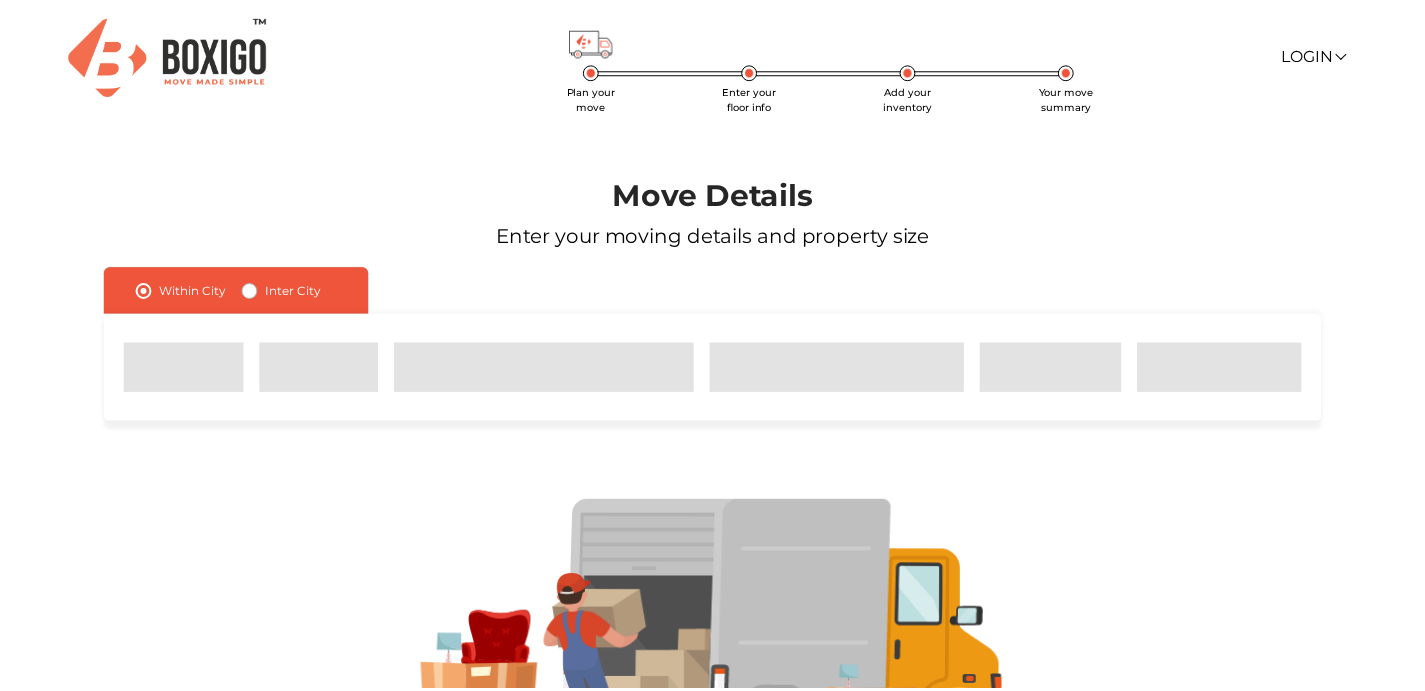 scroll, scrollTop: 0, scrollLeft: 0, axis: both 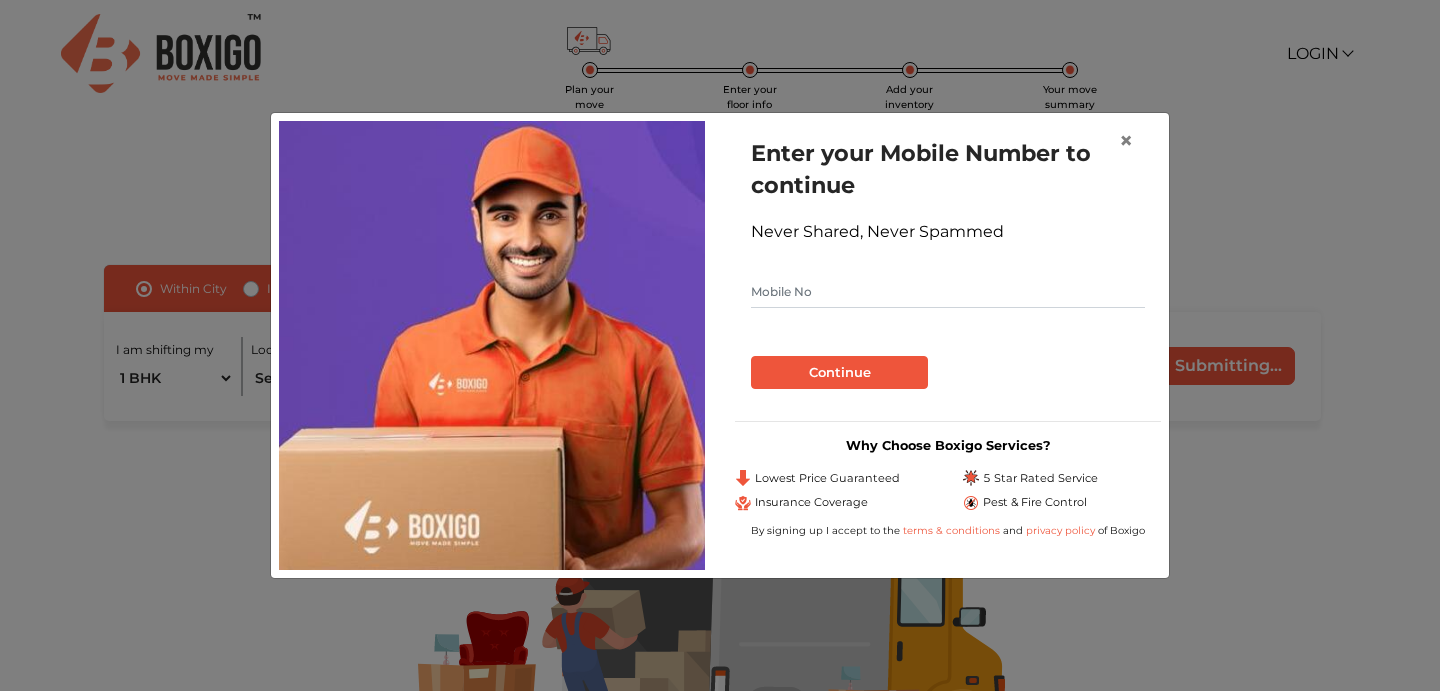 click at bounding box center [948, 292] 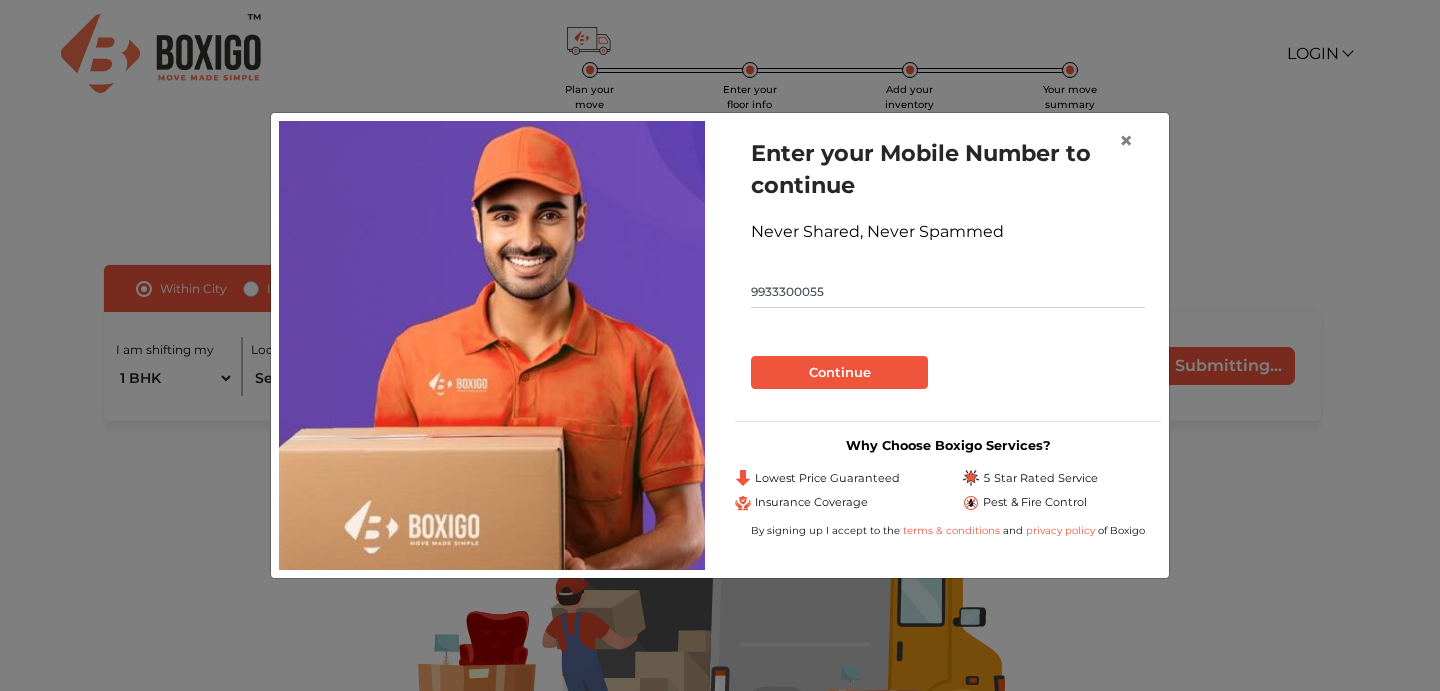 type on "9933300055" 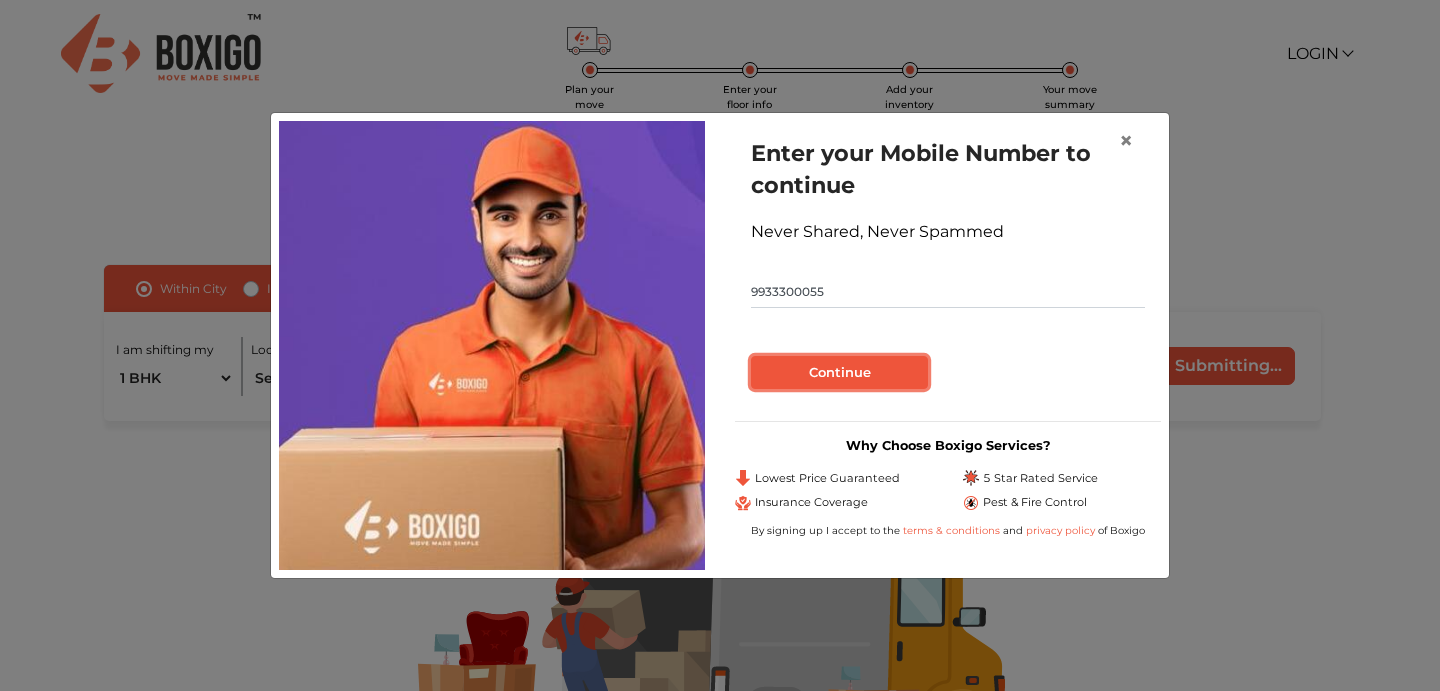 click on "Continue" at bounding box center (839, 373) 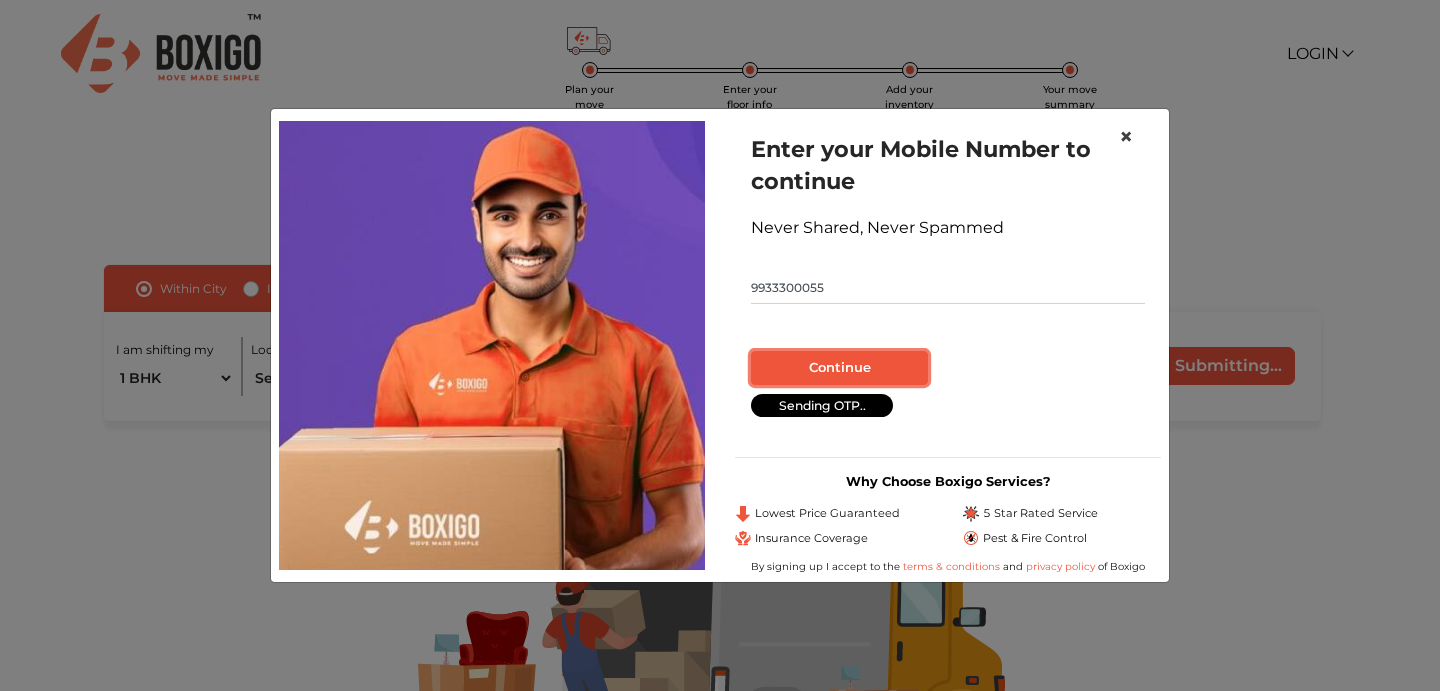 click on "×" at bounding box center (1126, 136) 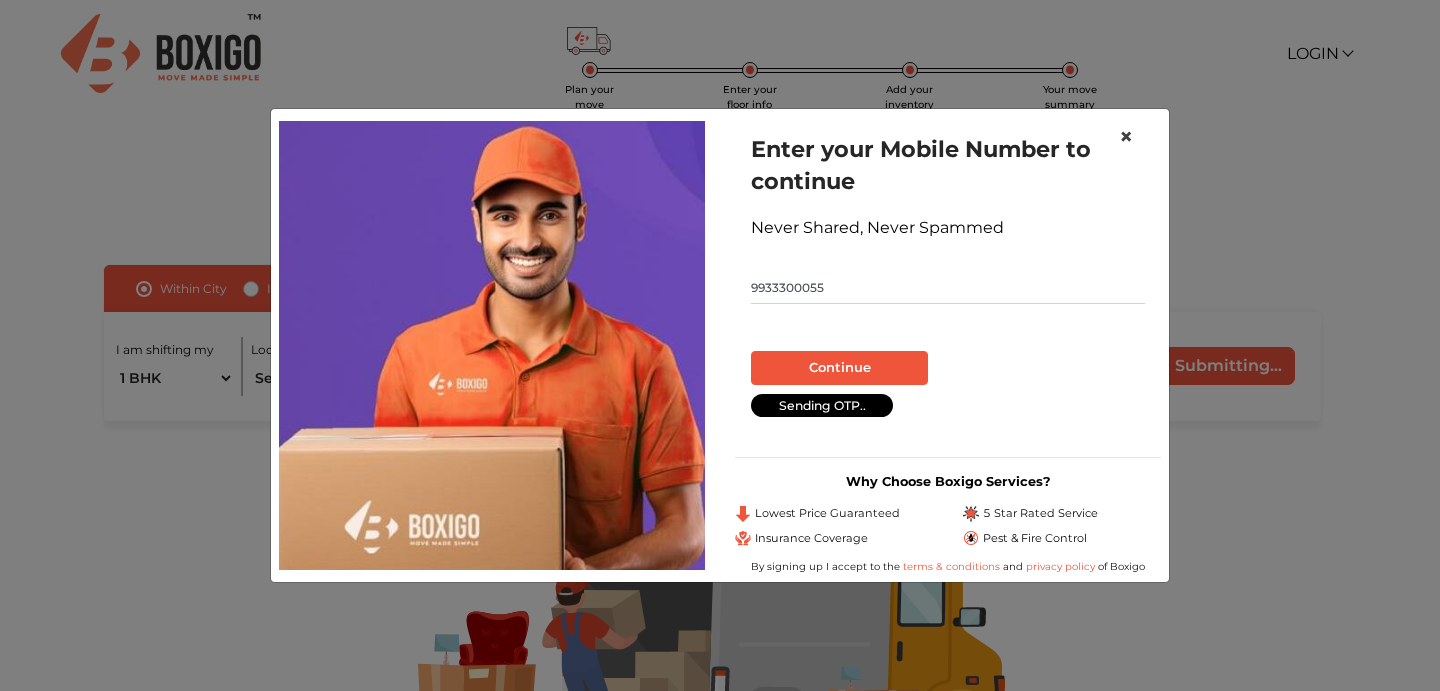 click on "Move Details  Enter your moving details and property size" at bounding box center (712, 186) 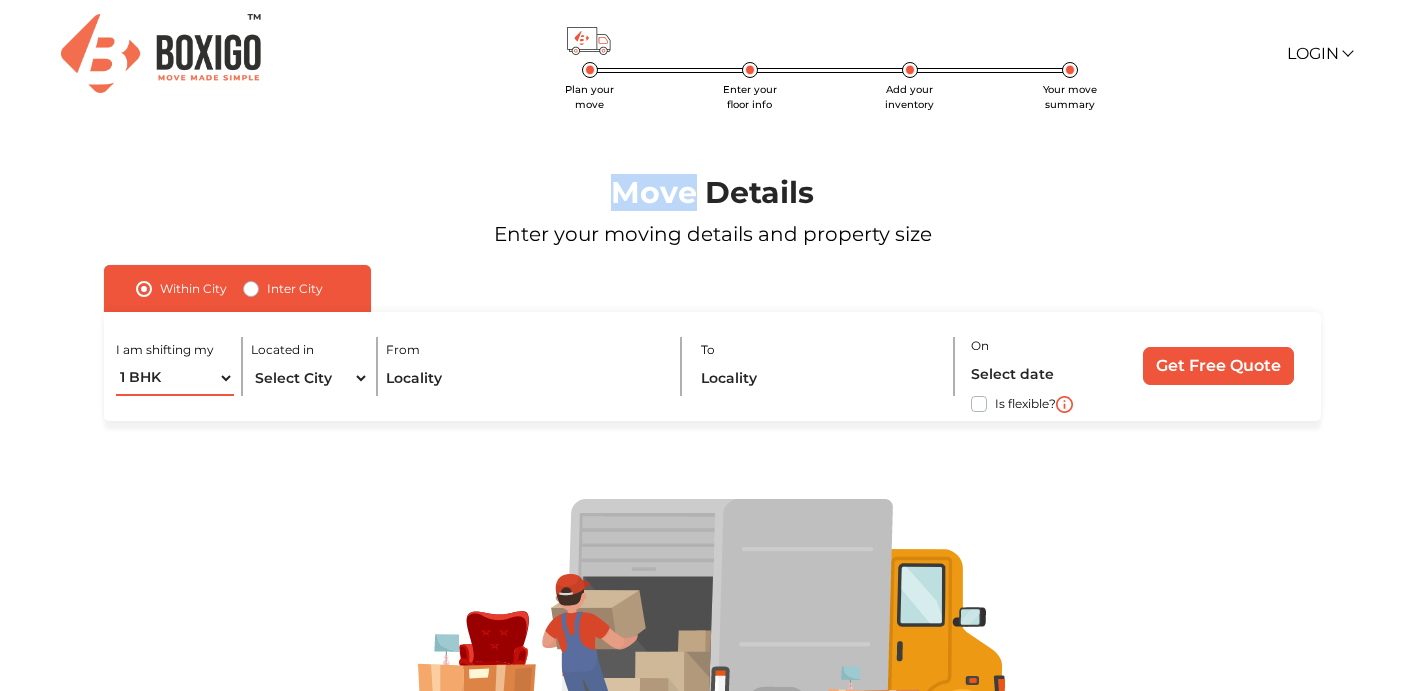 click on "1 BHK 2 BHK 3 BHK 3 + BHK FEW ITEMS" at bounding box center (175, 378) 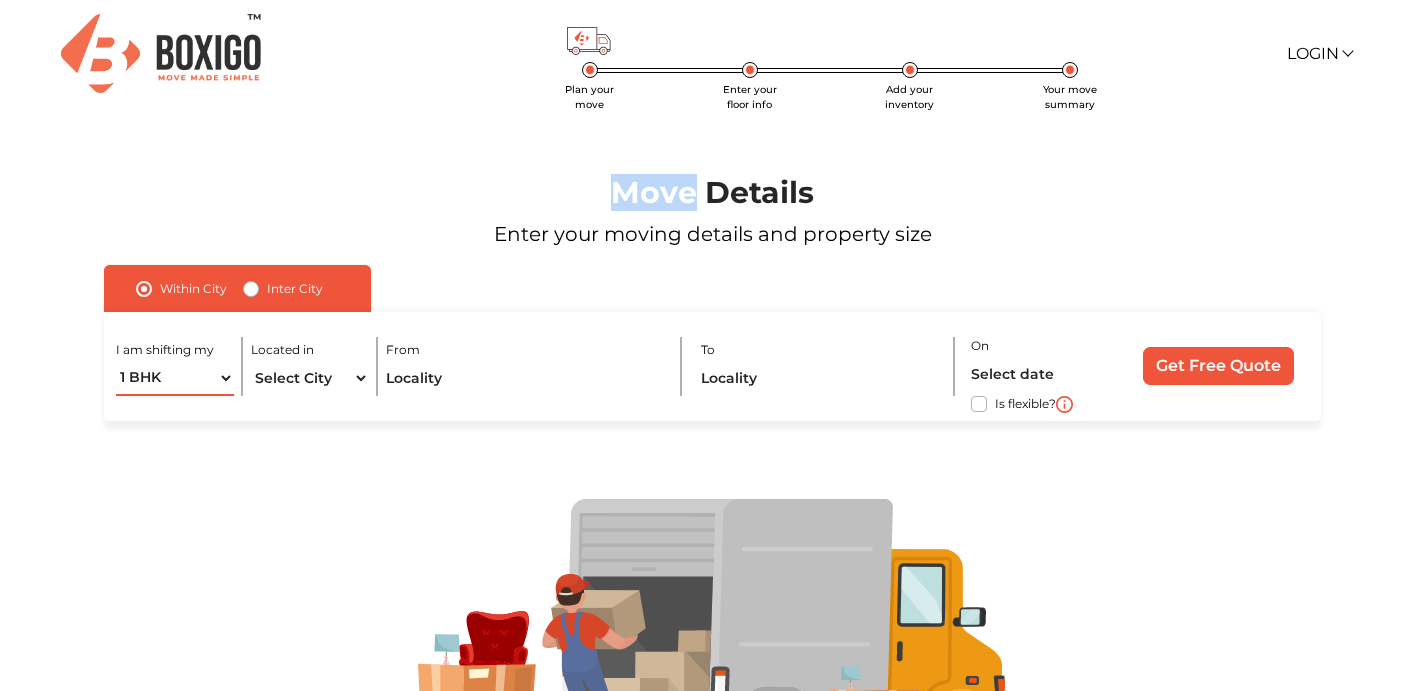 select on "2 BHK" 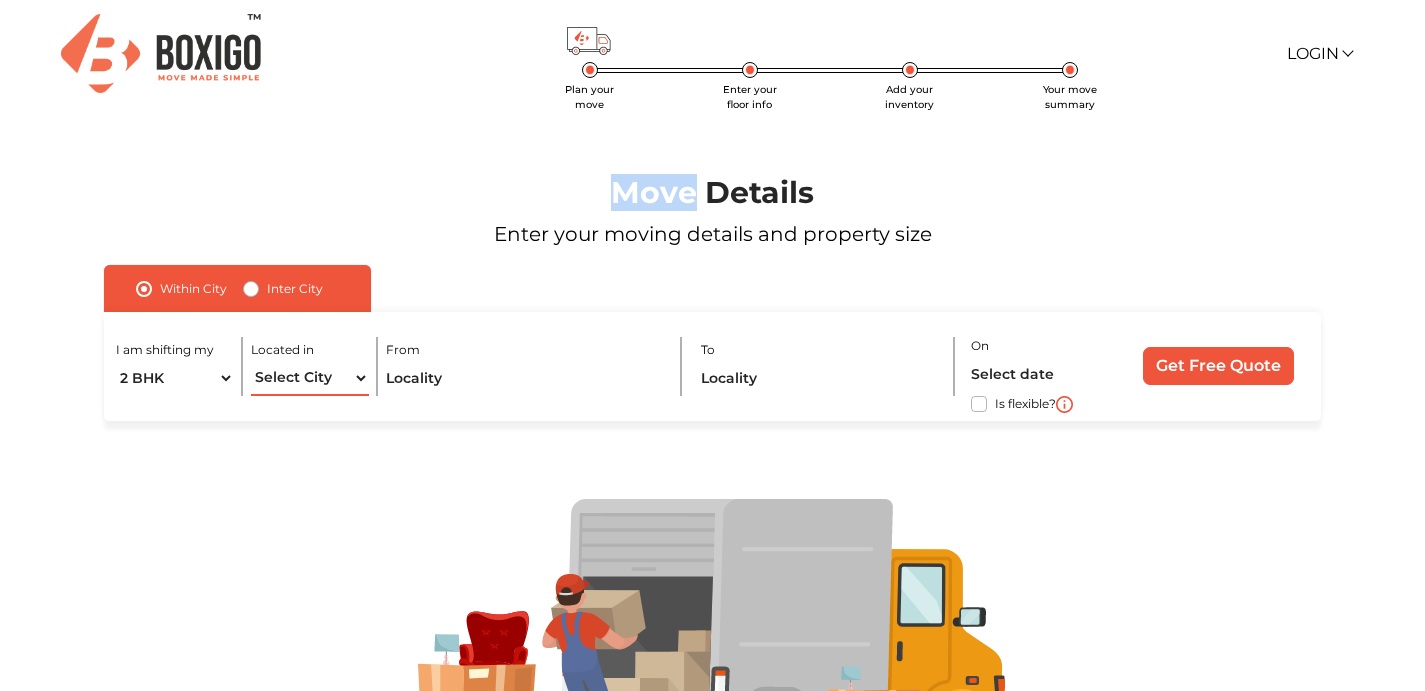 click on "Select City Bangalore Bengaluru Bhopal Bhubaneswar Chennai Coimbatore Cuttack Delhi Gulbarga Gurugram Guwahati Hyderabad Indore Jaipur Kalyan & Dombivali Kochi Kolkata Lucknow Madurai Mangalore Mumbai Mysore Navi Mumbai Noida Patna Pune Raipur Secunderabad Siliguri Srirangam Thane Thiruvananthapuram Vijayawada Visakhapatnam Warangal" at bounding box center [310, 378] 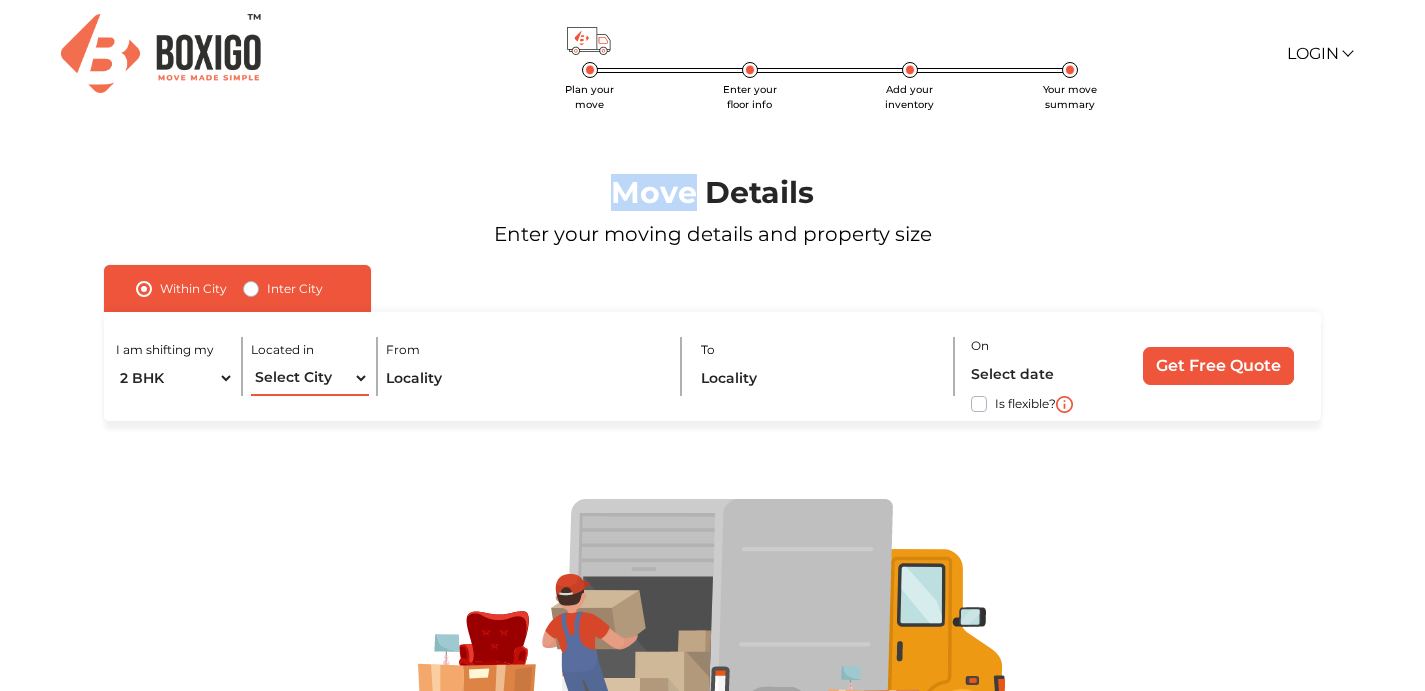 select on "[GEOGRAPHIC_DATA]" 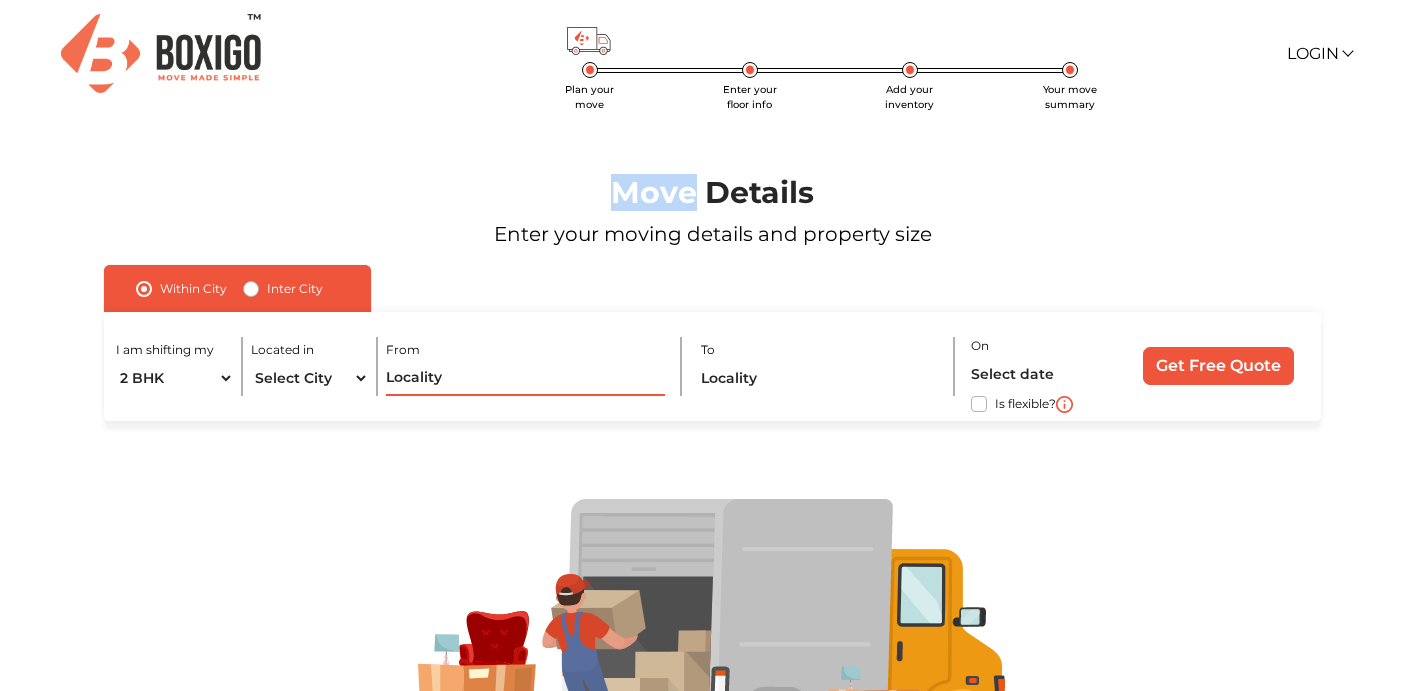click at bounding box center [525, 378] 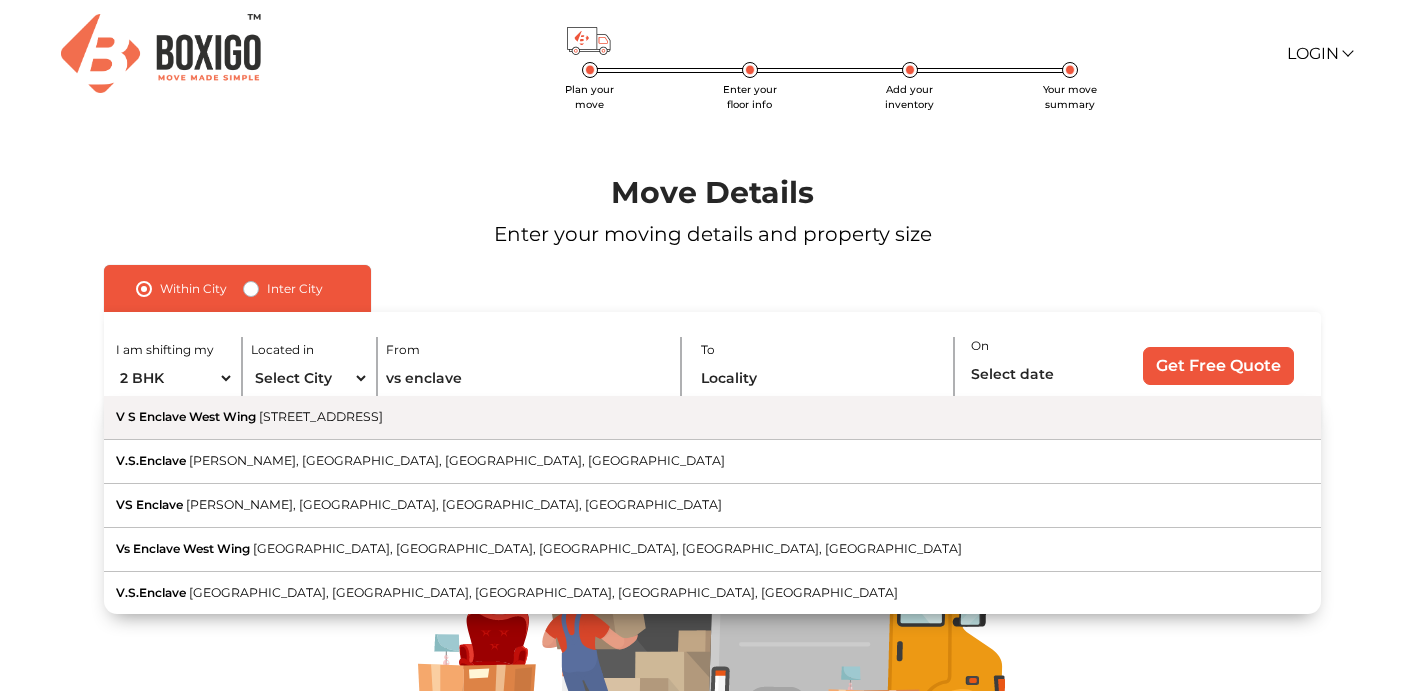 click on "V S Enclave West Wing 6th G Cross Road, Balaji Layout, Kaggadasapura, Bengaluru, Karnataka" at bounding box center [712, 418] 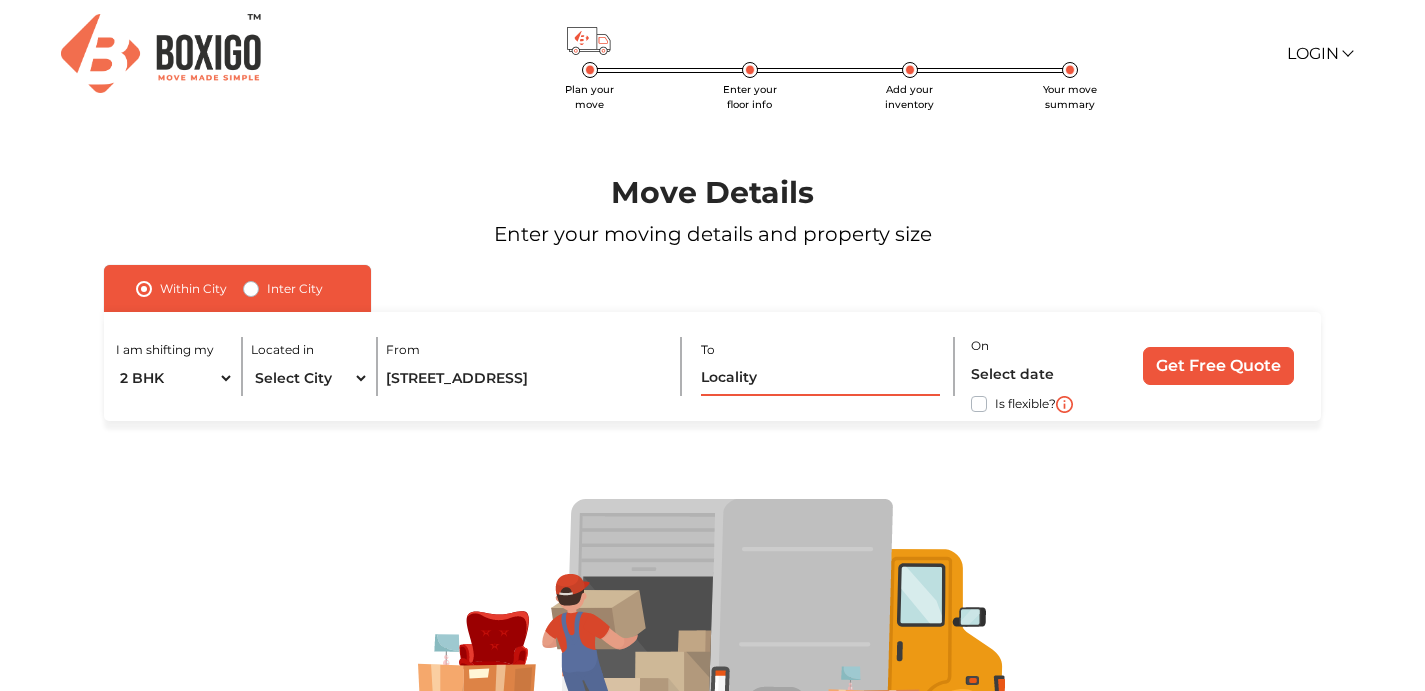 click at bounding box center (820, 378) 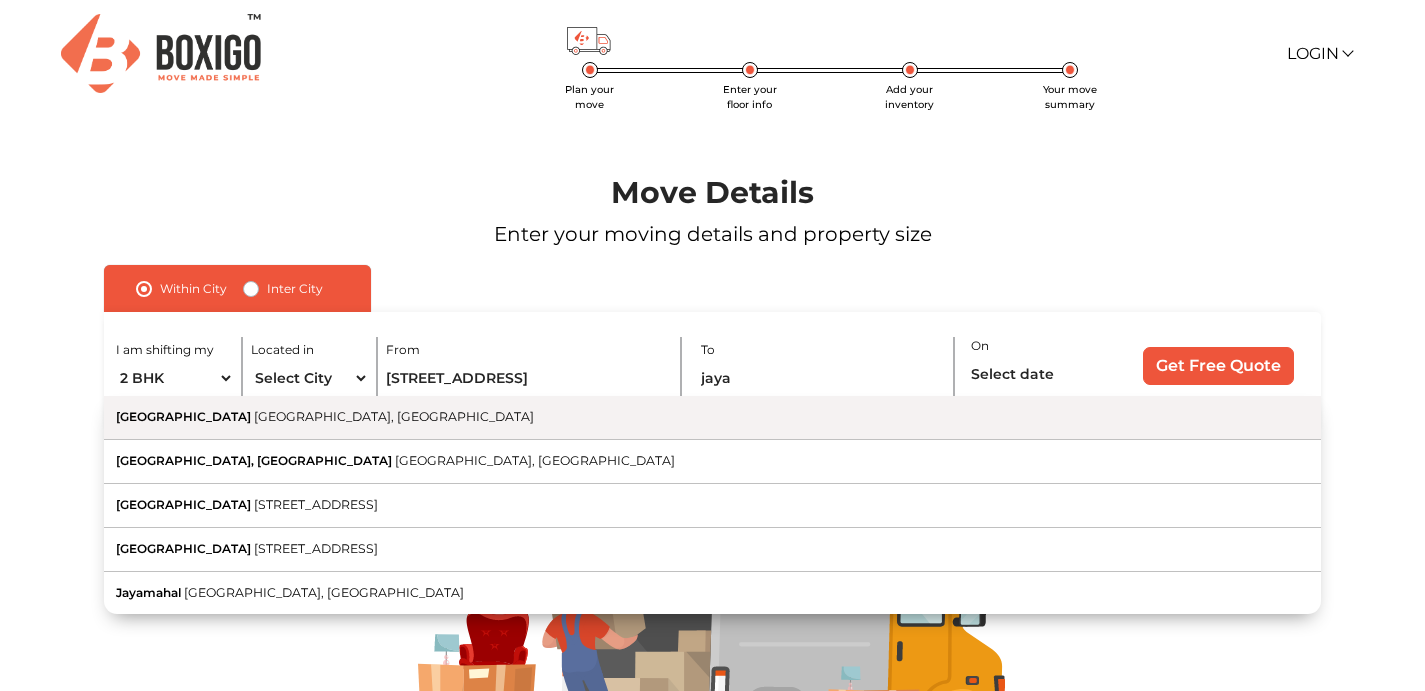 click on "Jayanagar Bengaluru, Karnataka" at bounding box center (712, 418) 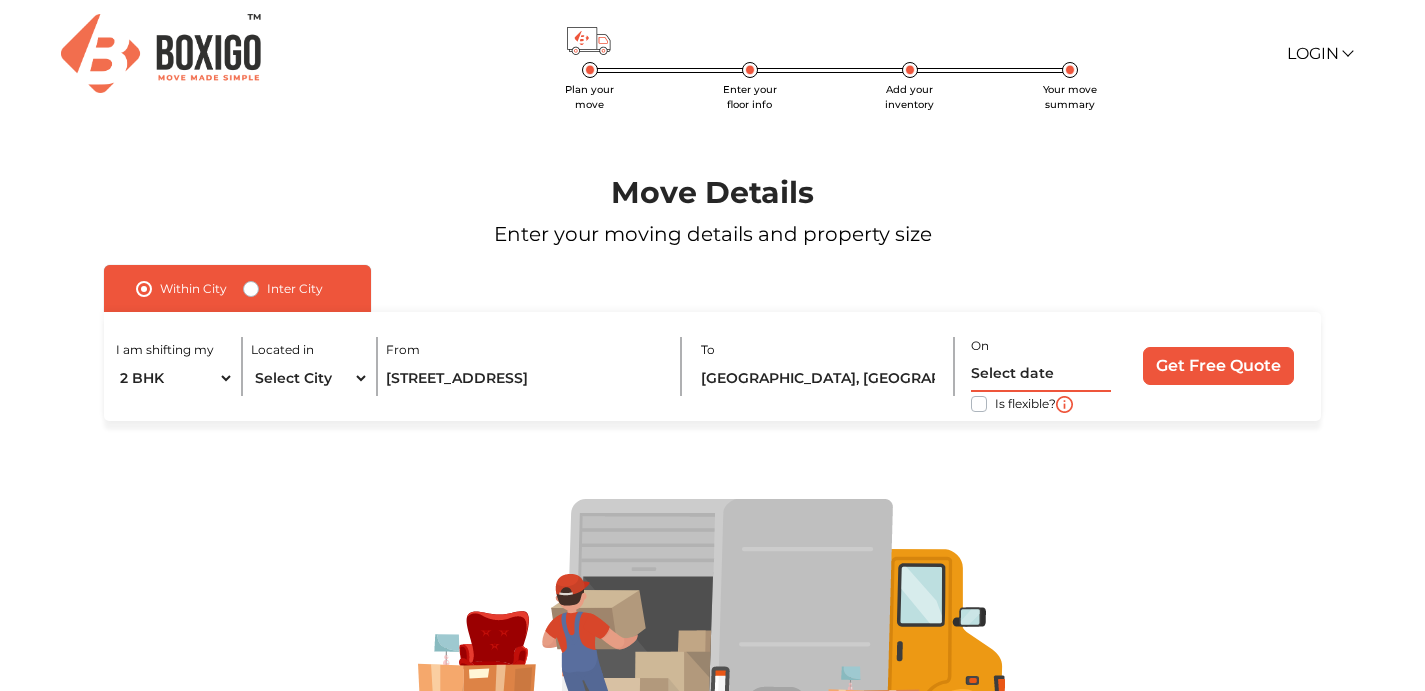 click at bounding box center [1041, 374] 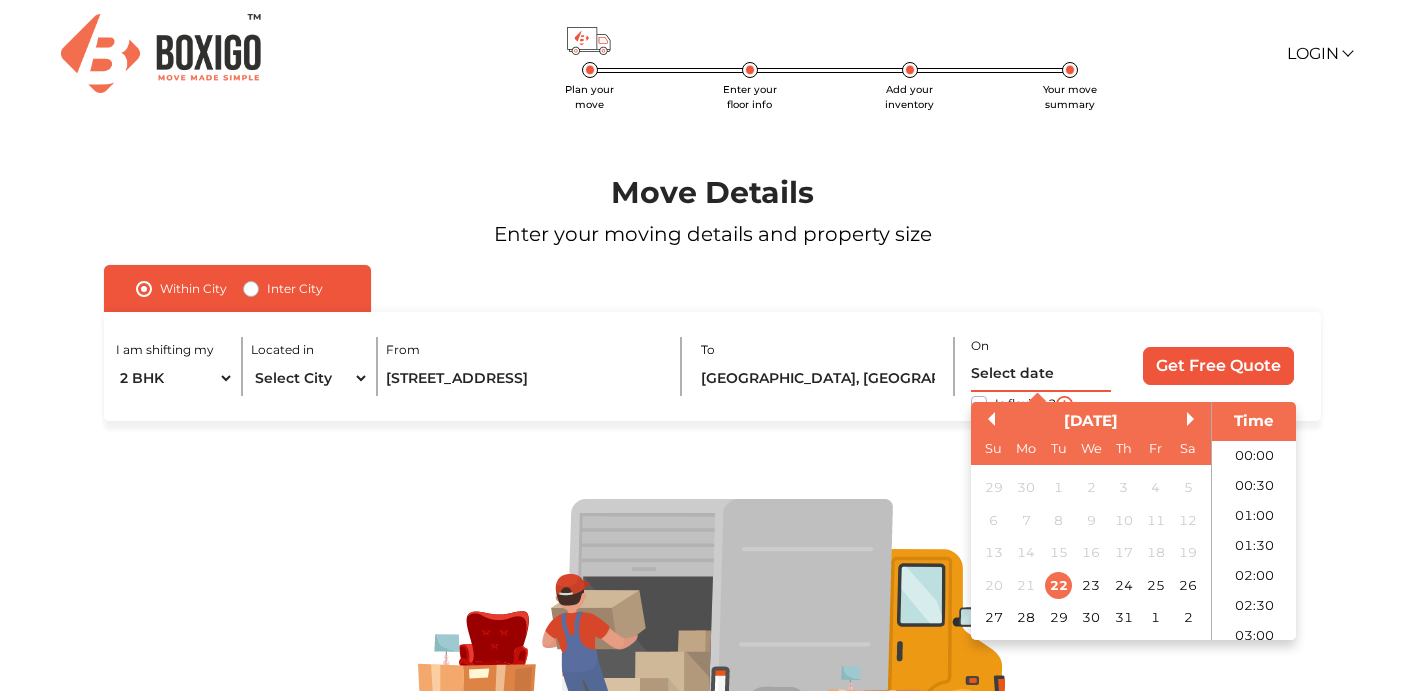 scroll, scrollTop: 785, scrollLeft: 0, axis: vertical 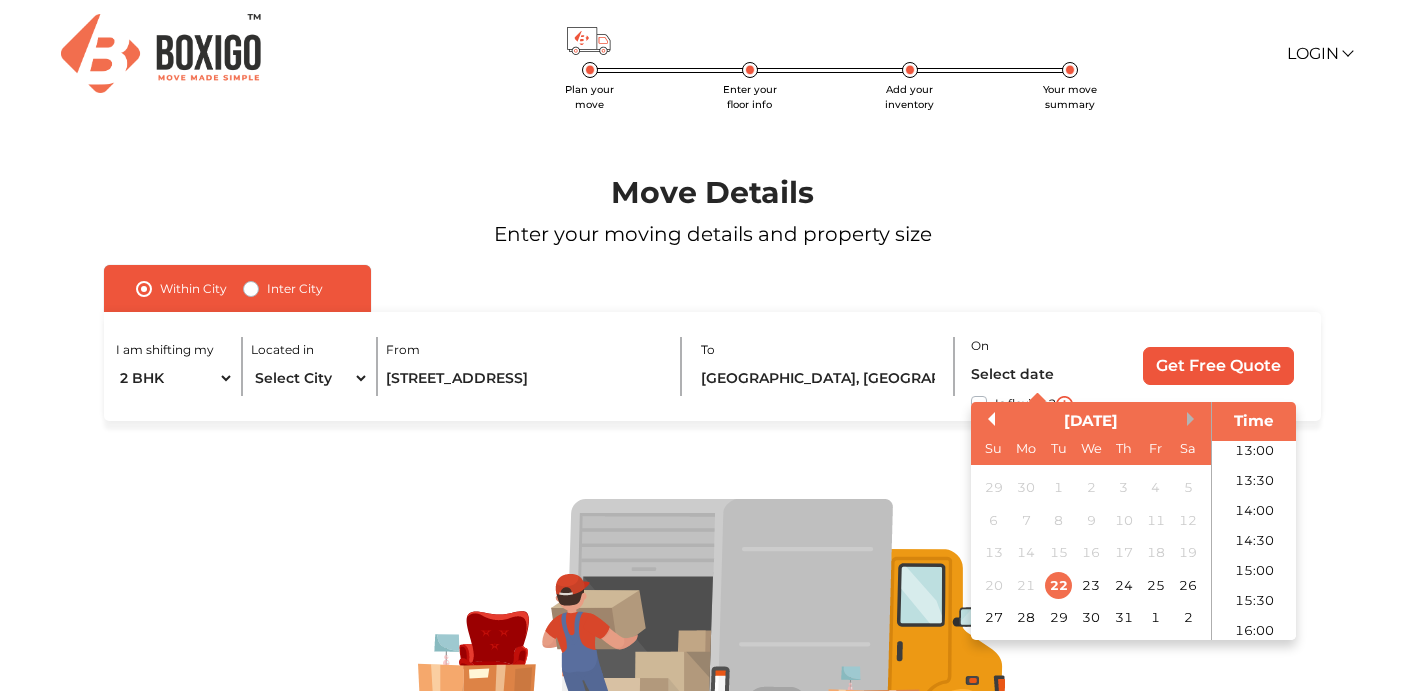 click on "Next Month" at bounding box center [1194, 419] 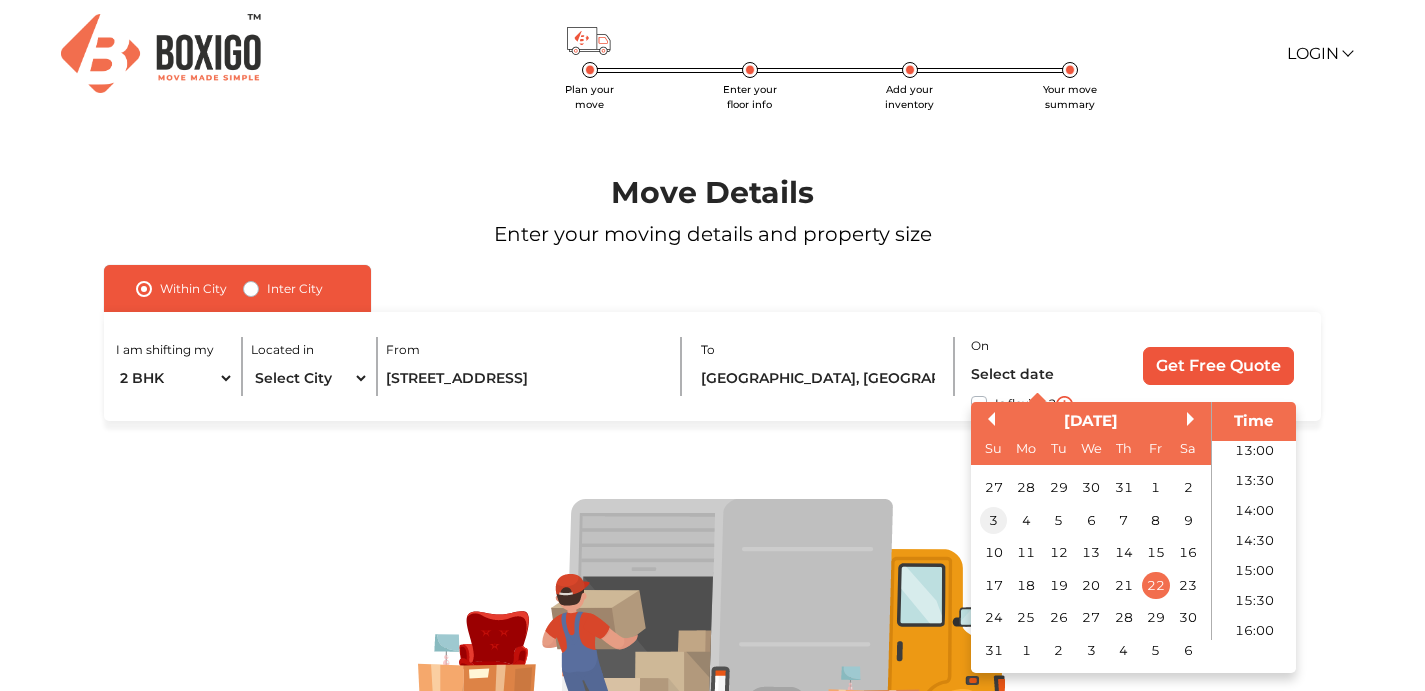 click on "3" at bounding box center [993, 520] 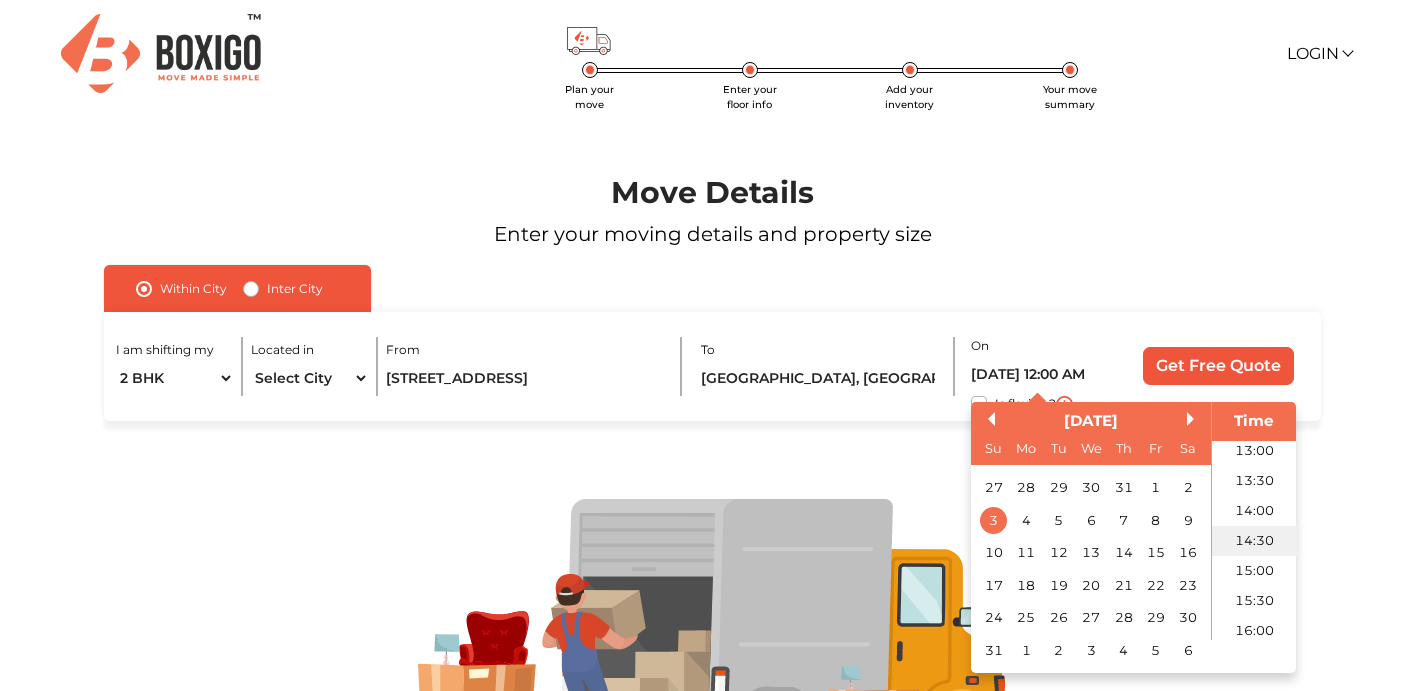 click on "14:30" at bounding box center (1254, 541) 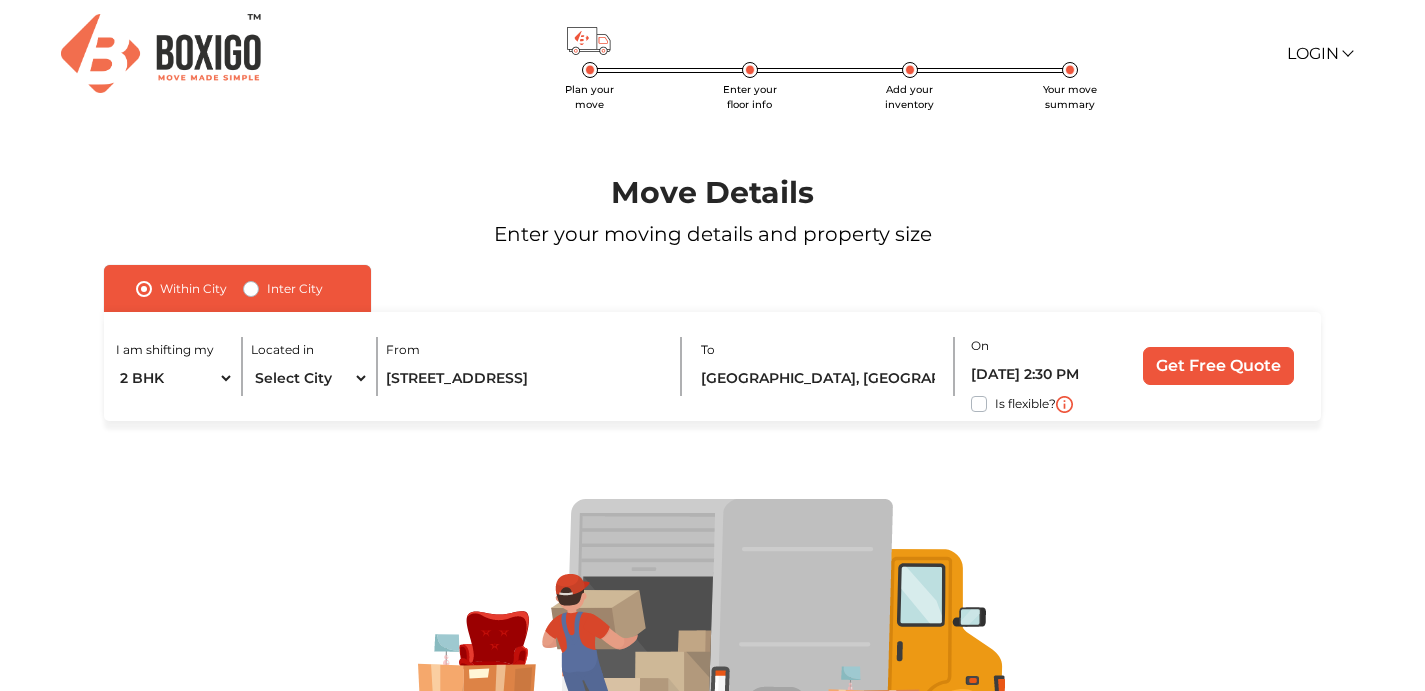 click on "Is flexible?" at bounding box center [1025, 402] 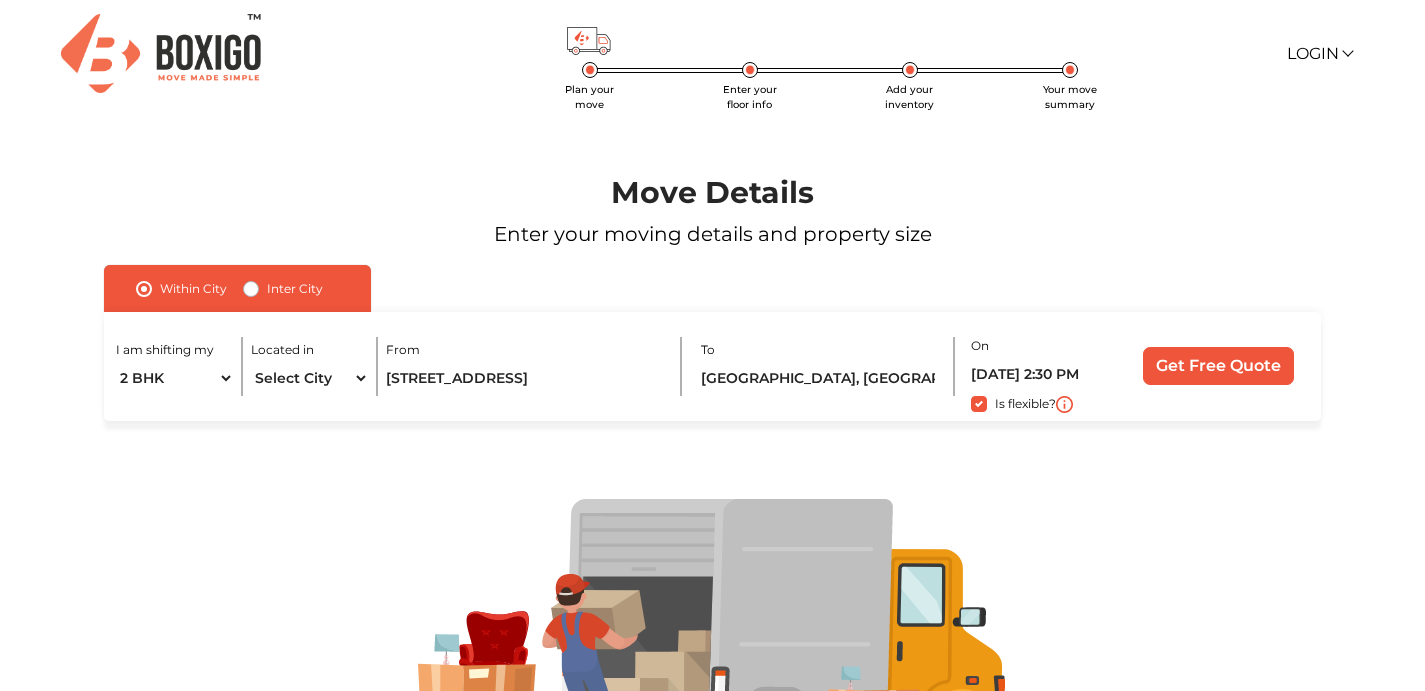 click on "Is flexible?" at bounding box center [1025, 402] 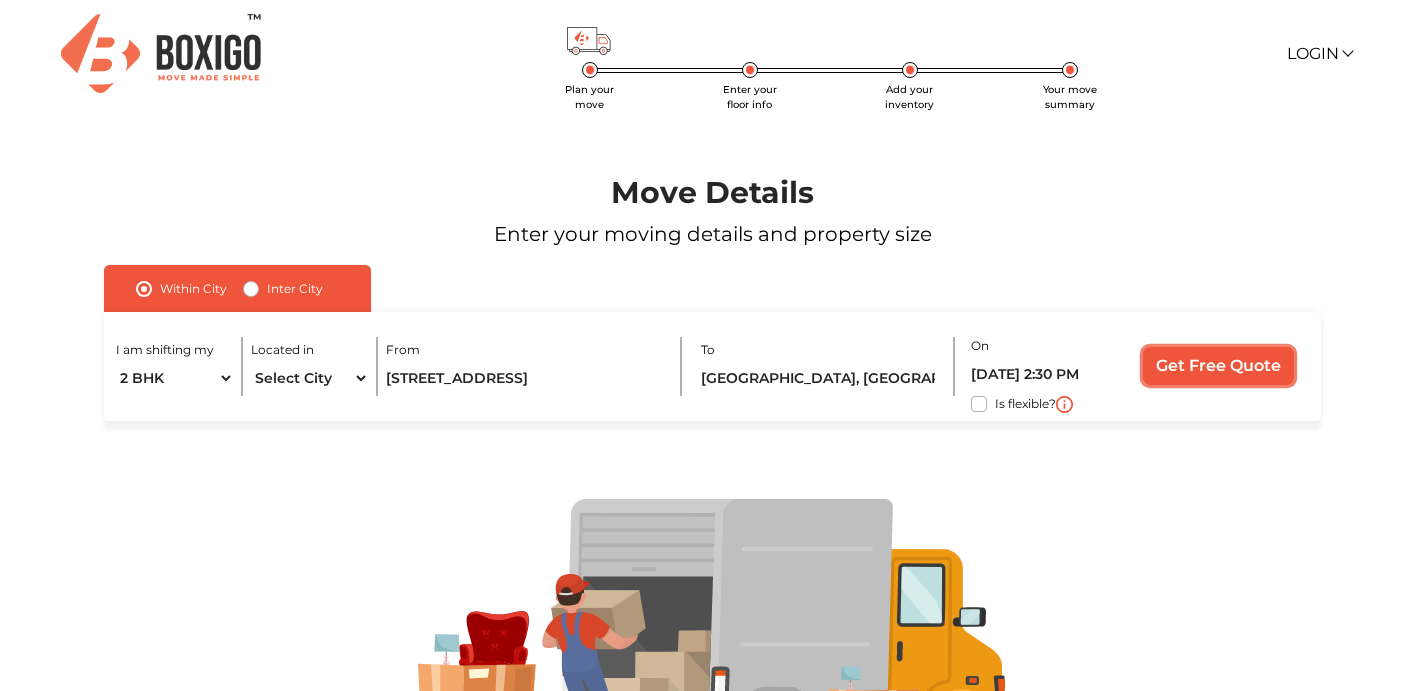 click on "Get Free Quote" at bounding box center (1218, 366) 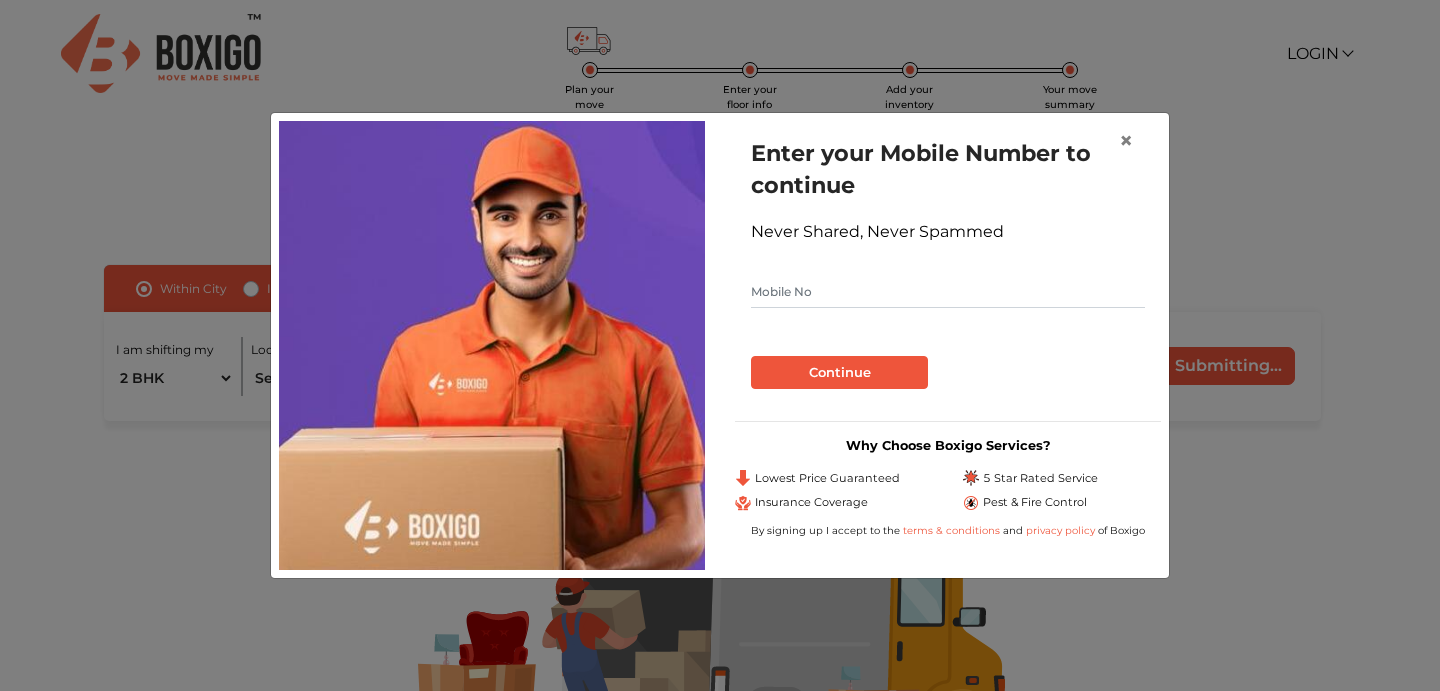 click at bounding box center [948, 292] 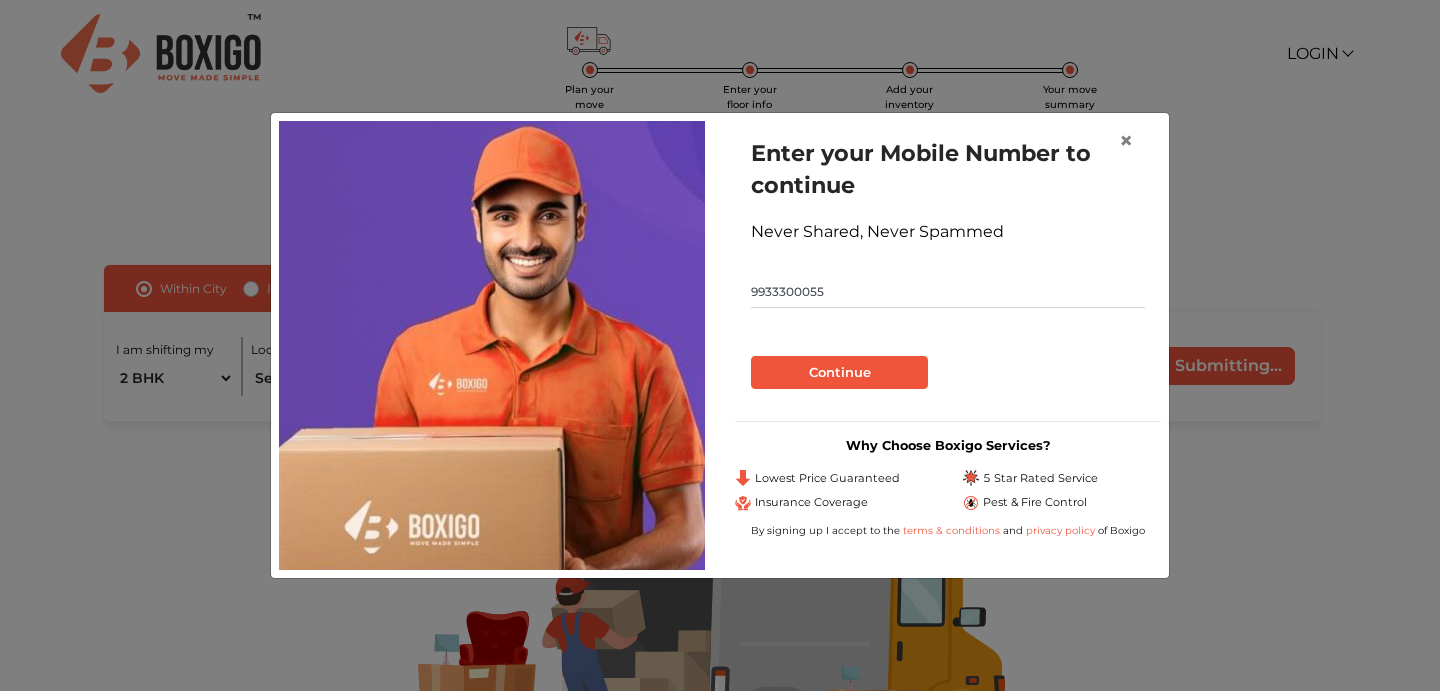type on "9933300055" 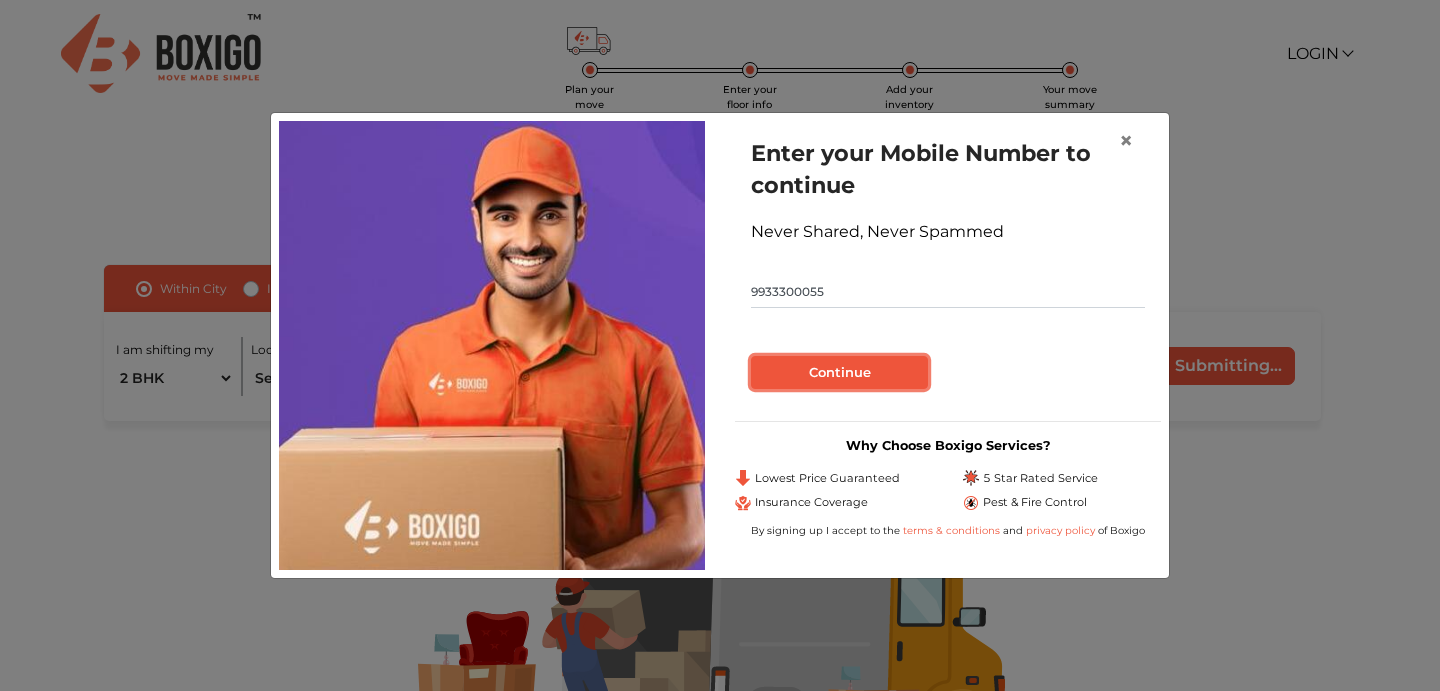 click on "Continue" at bounding box center (839, 373) 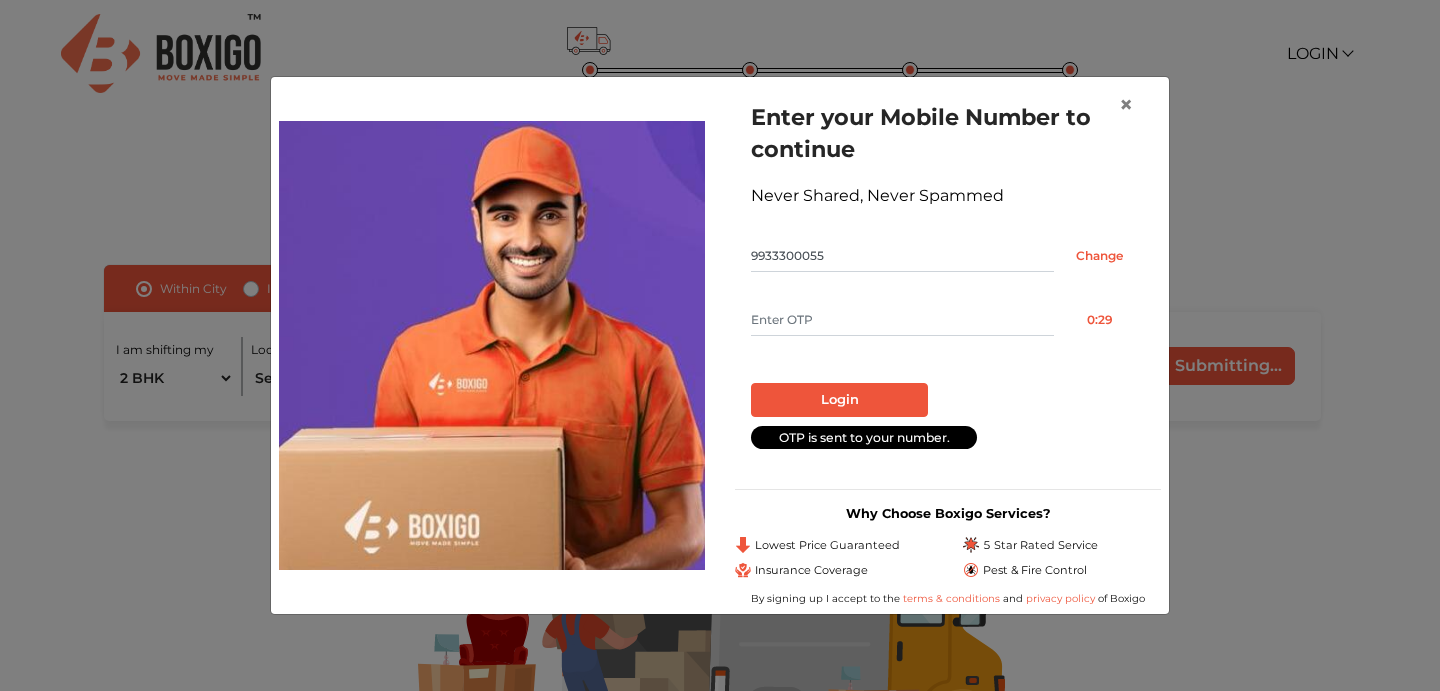 click at bounding box center [902, 320] 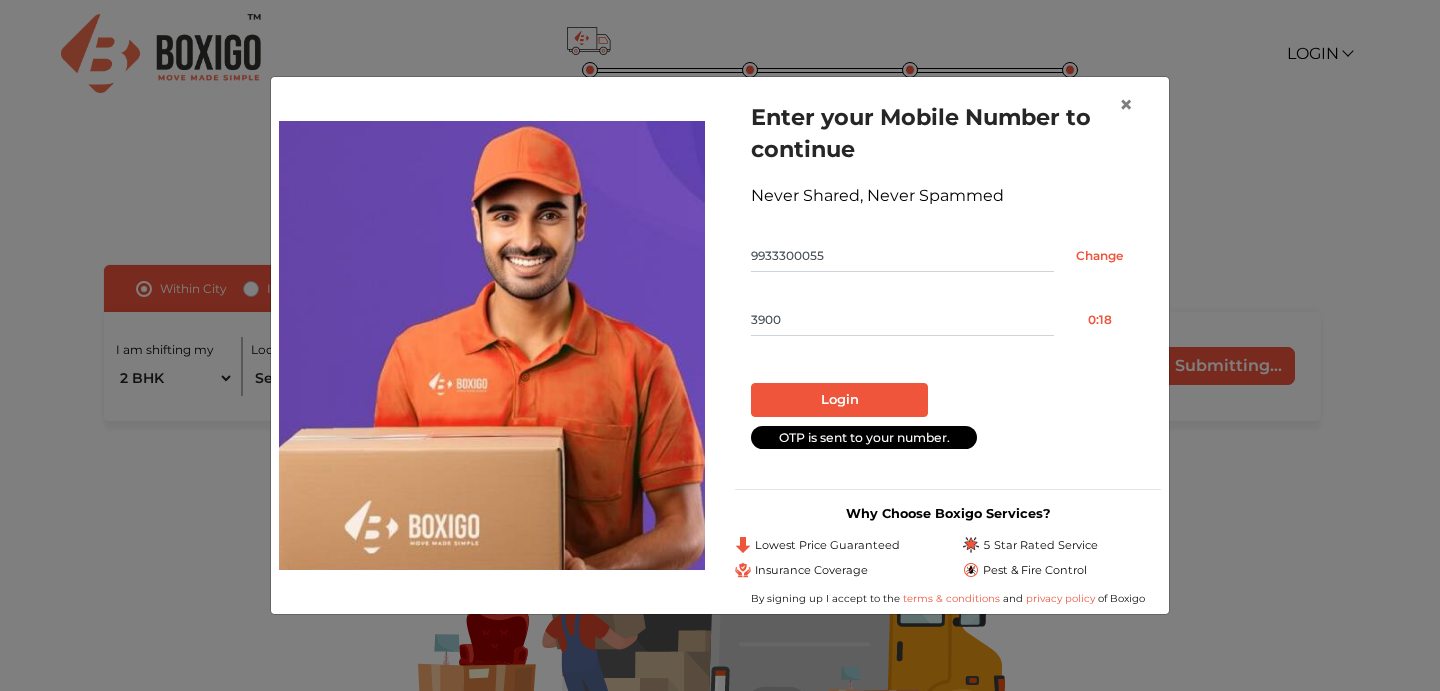 type on "3900" 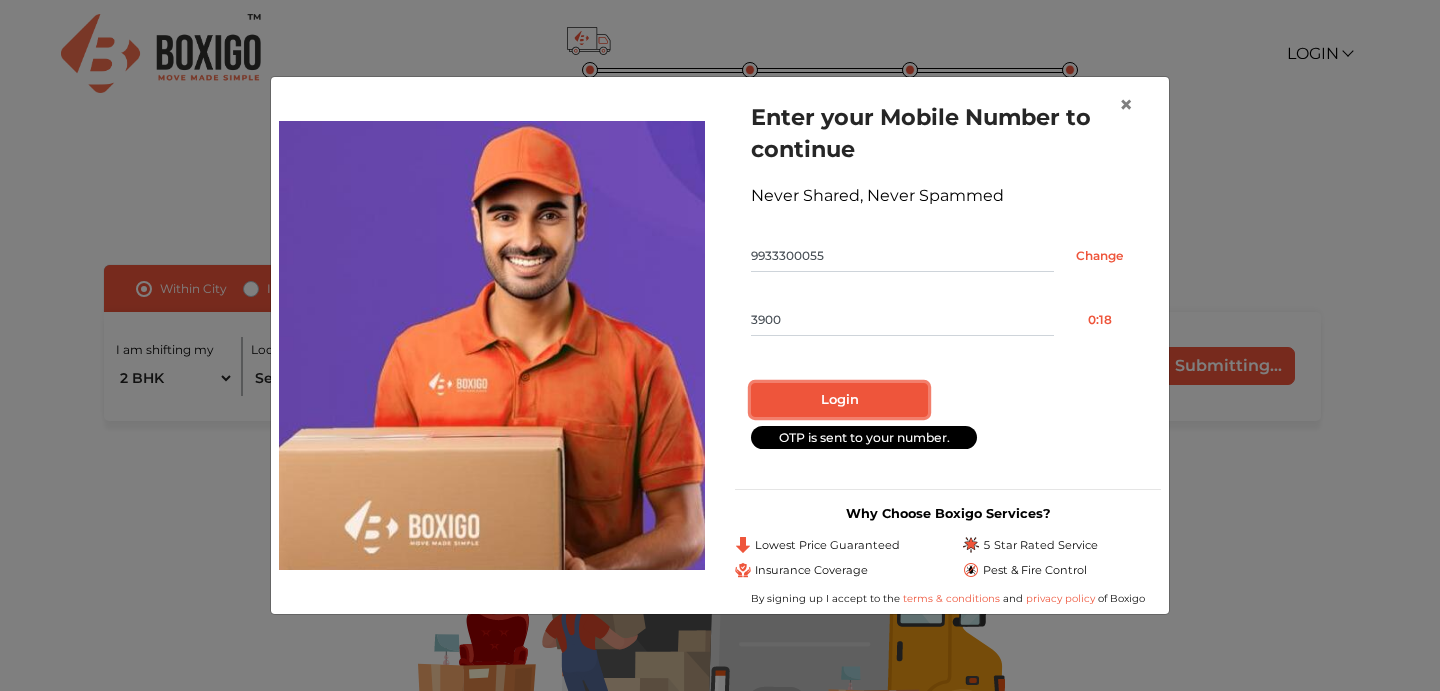 click on "Login" at bounding box center (839, 400) 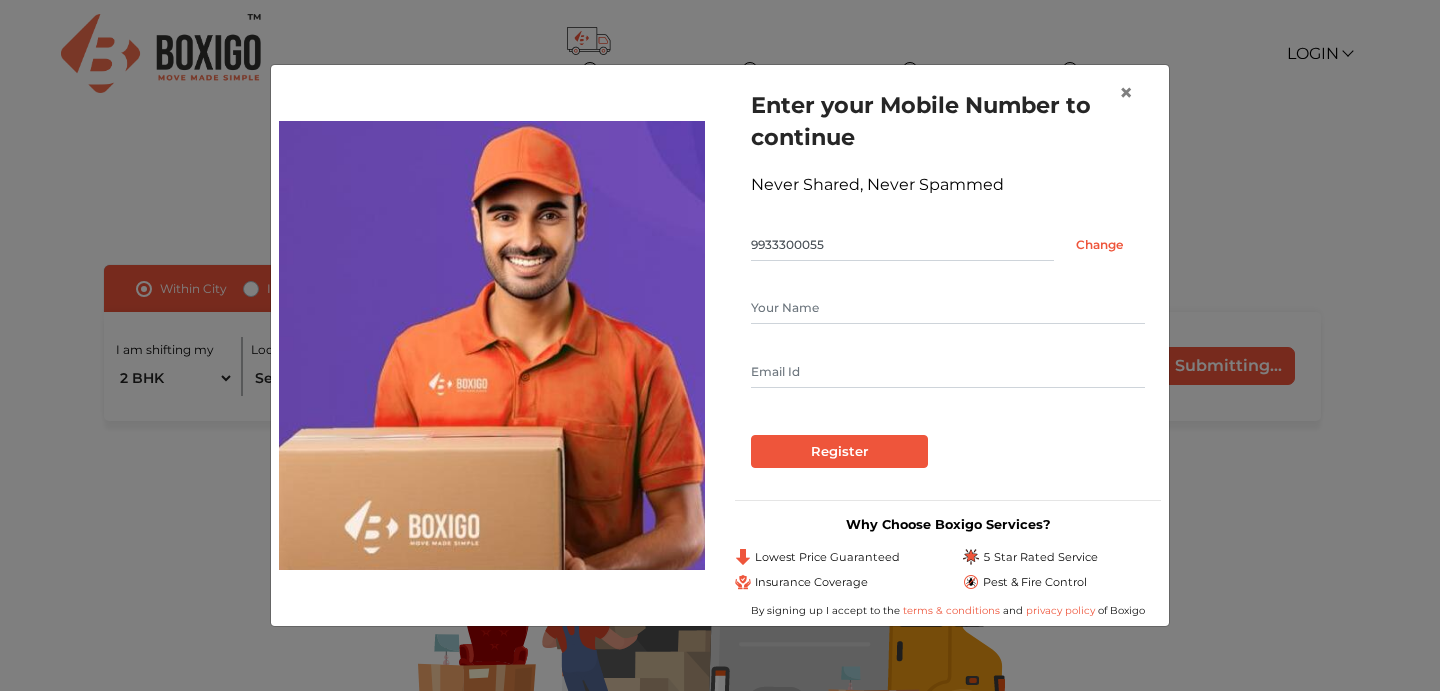 click at bounding box center (948, 308) 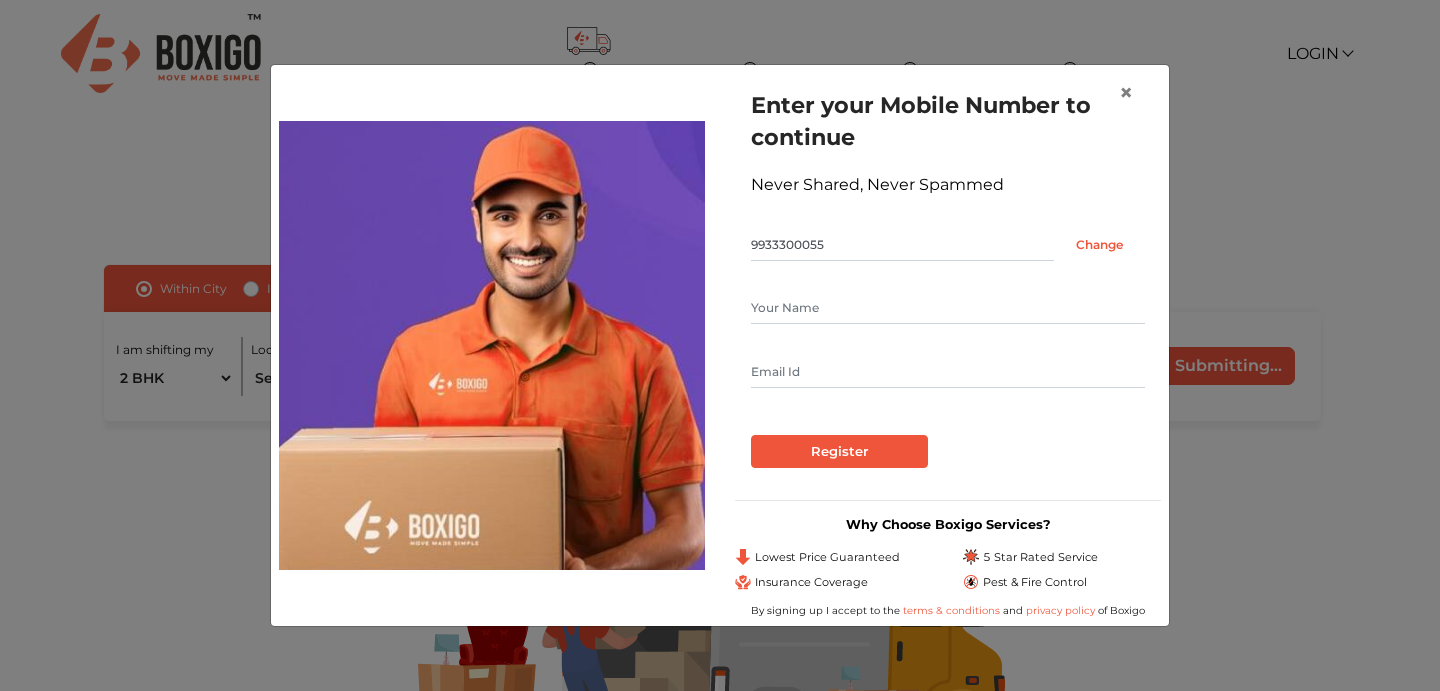 type on "Suman khoala" 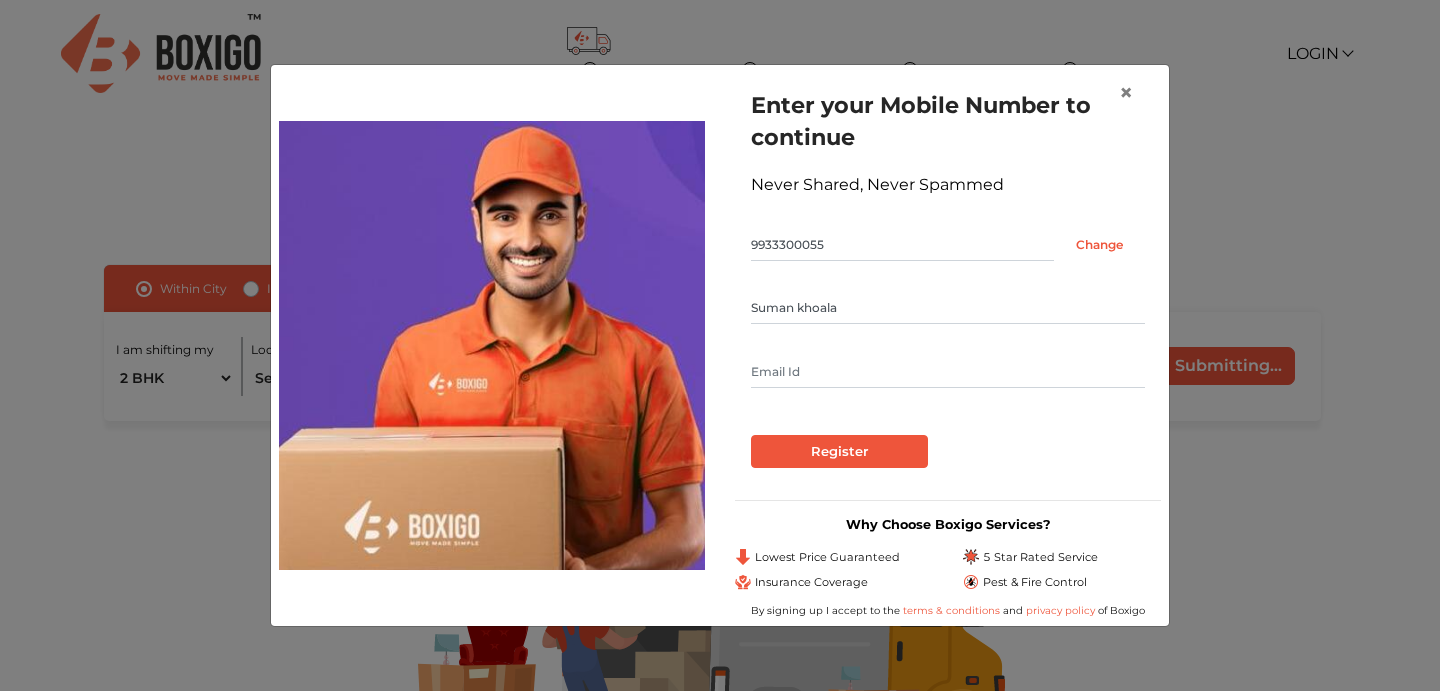 click at bounding box center (948, 372) 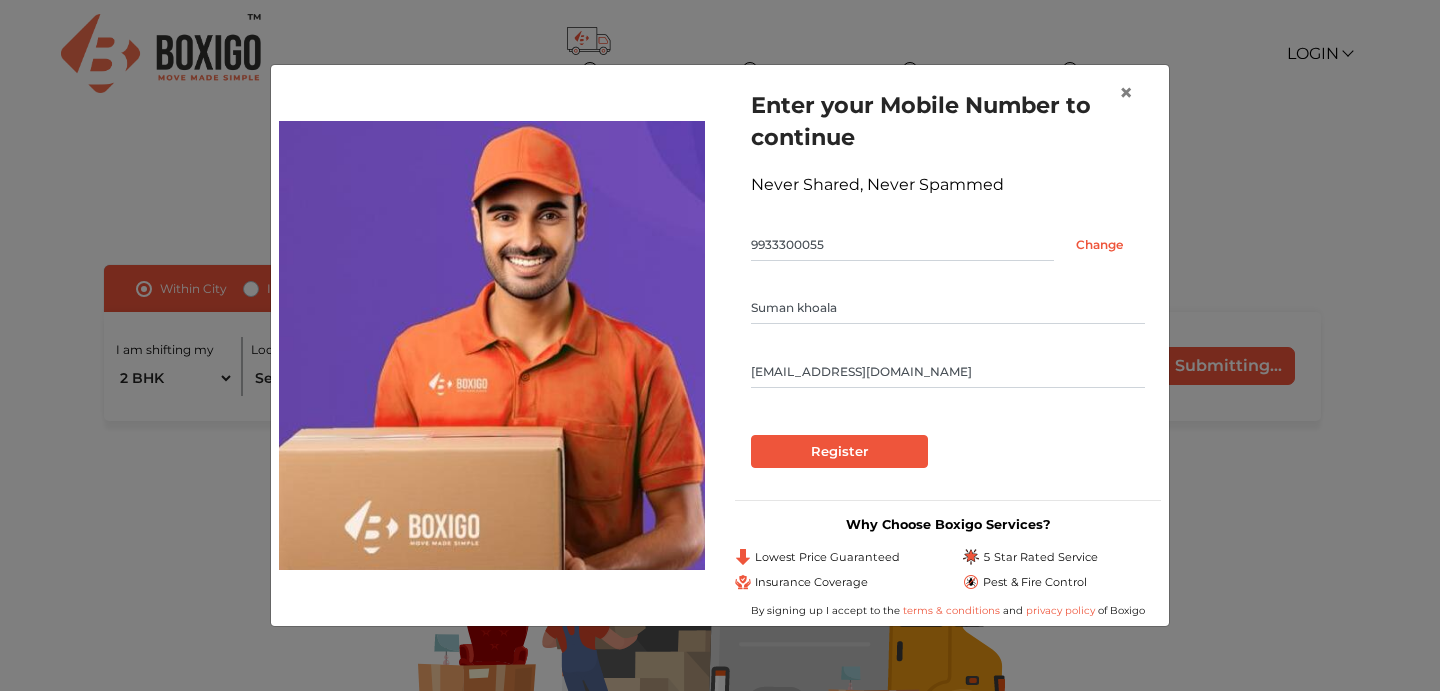 type on "im.sumankhoala@gmail.com" 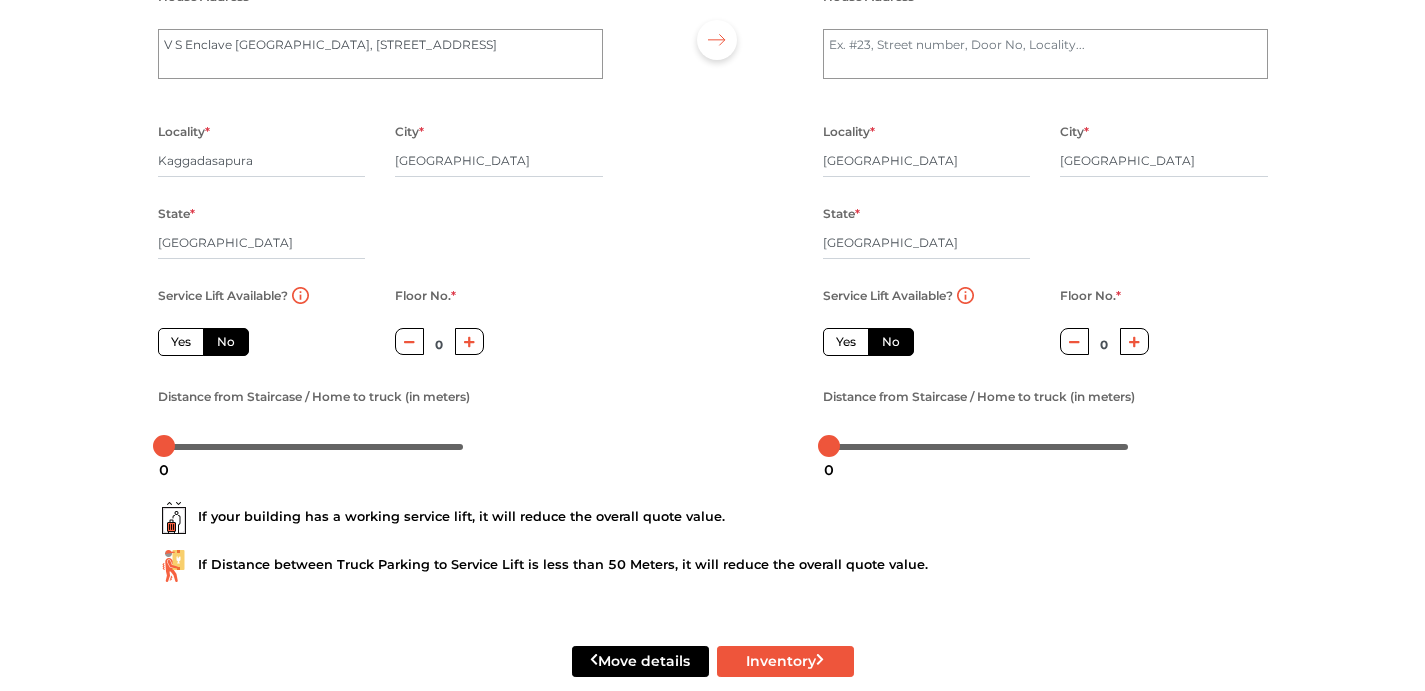 scroll, scrollTop: 258, scrollLeft: 0, axis: vertical 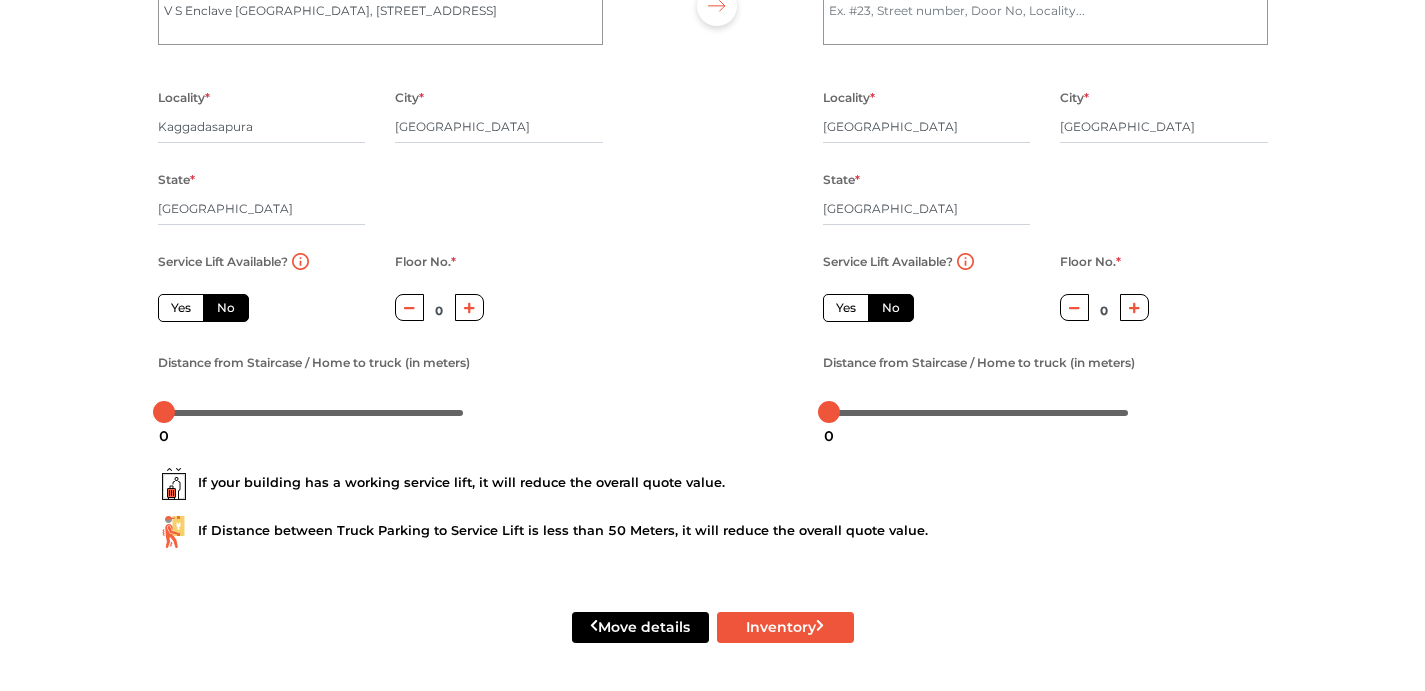 click on "Yes" at bounding box center (181, 308) 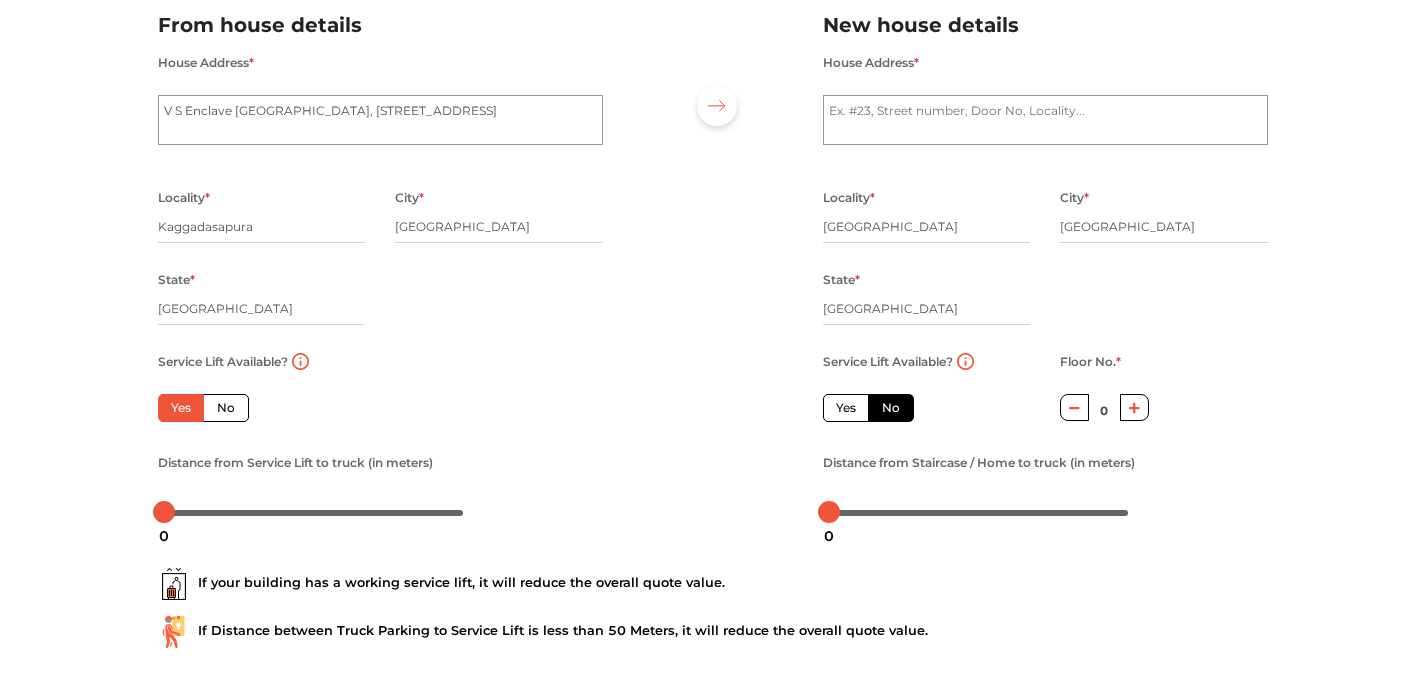 scroll, scrollTop: 140, scrollLeft: 0, axis: vertical 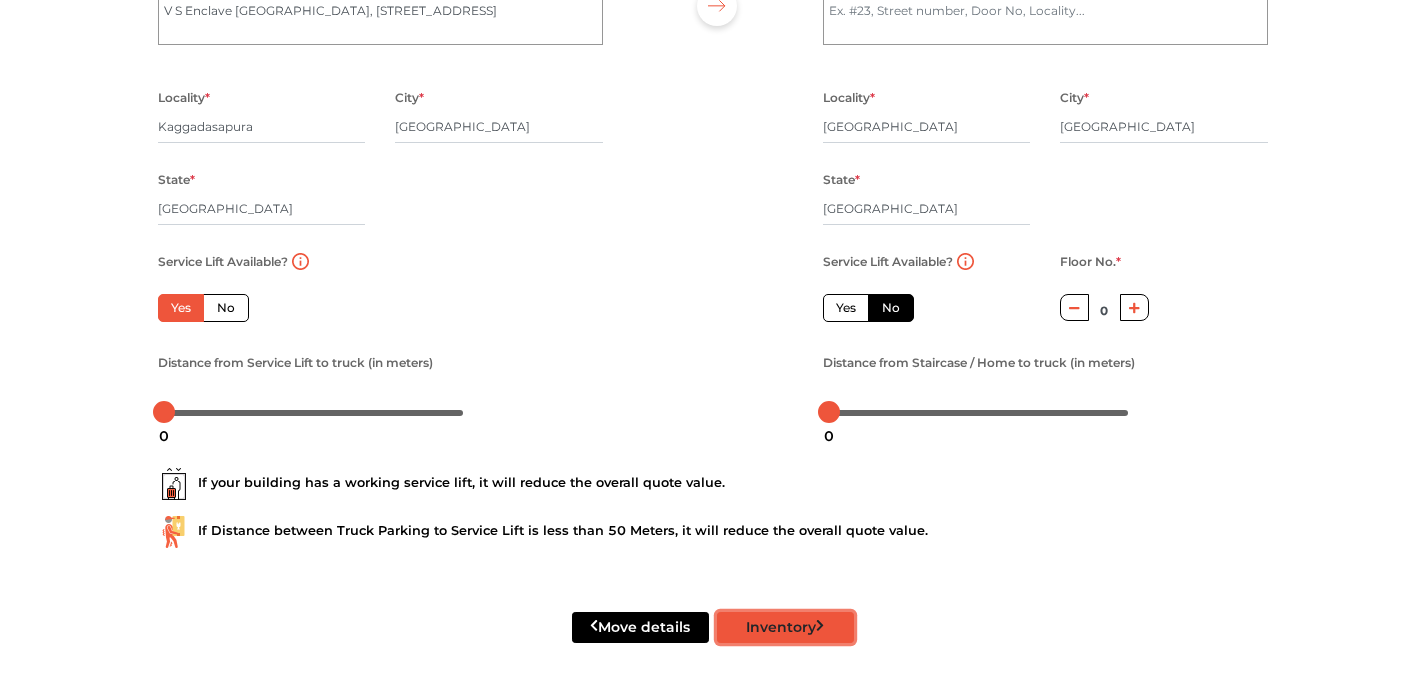 click on "Inventory" at bounding box center (785, 627) 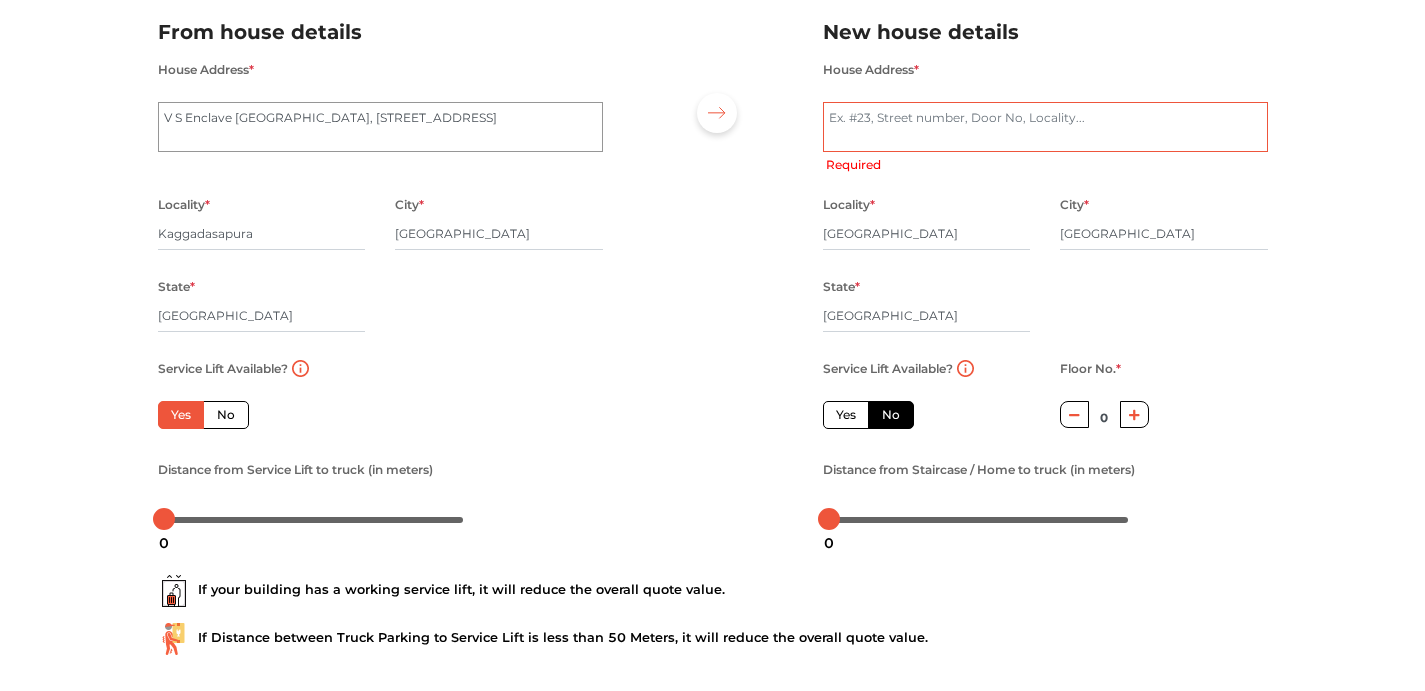 scroll, scrollTop: 76, scrollLeft: 0, axis: vertical 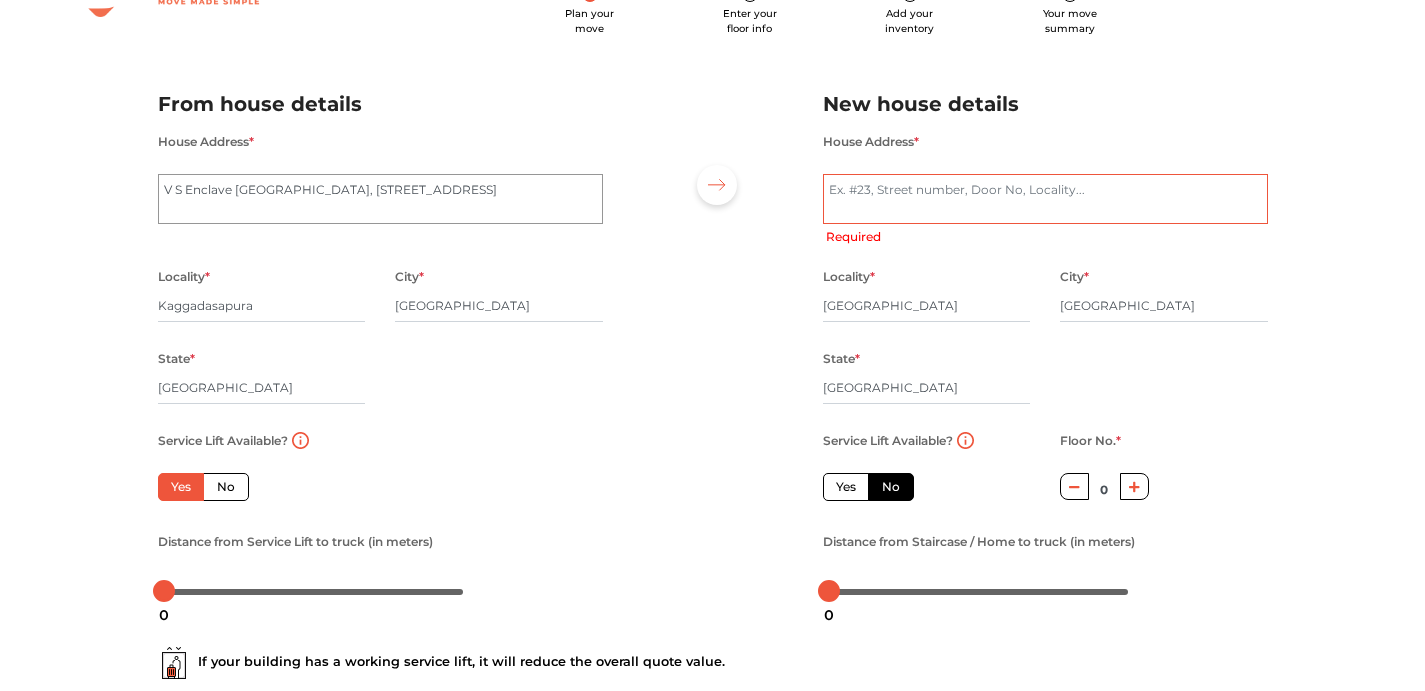 click on "House Address  *" at bounding box center [1045, 199] 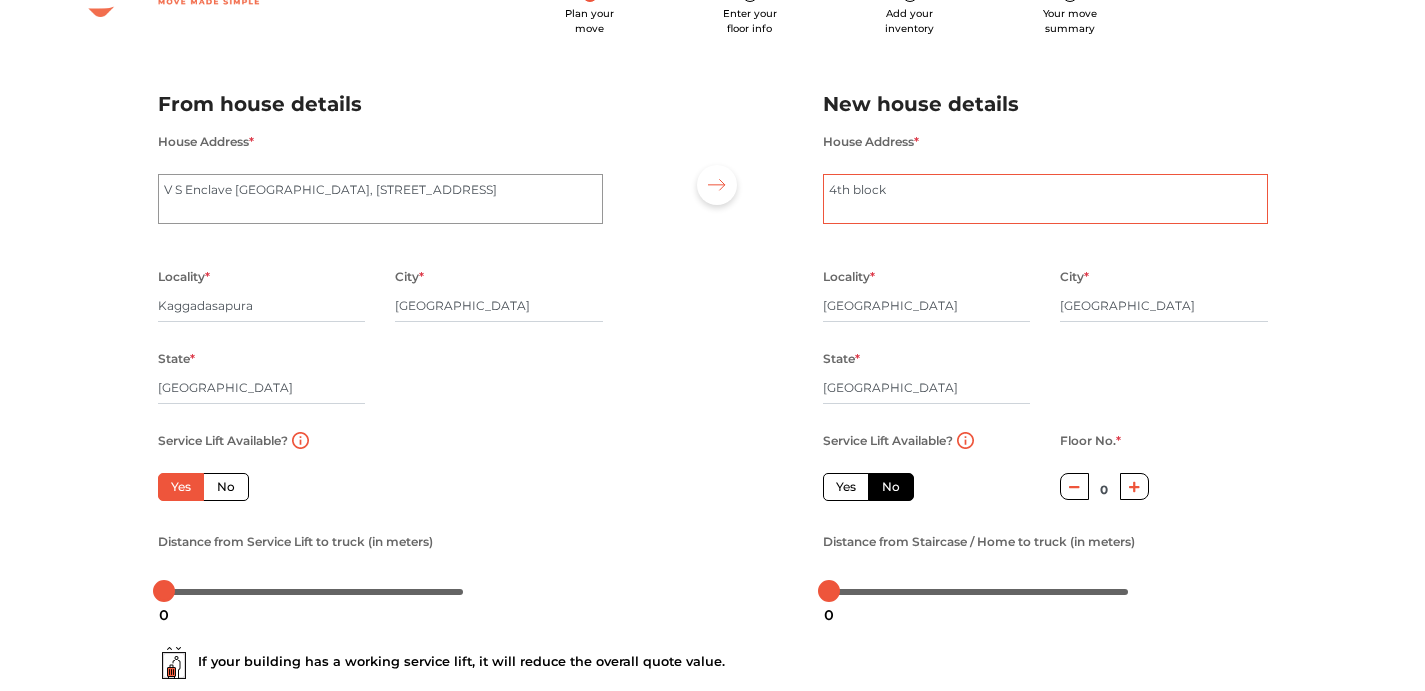 type on "4th block" 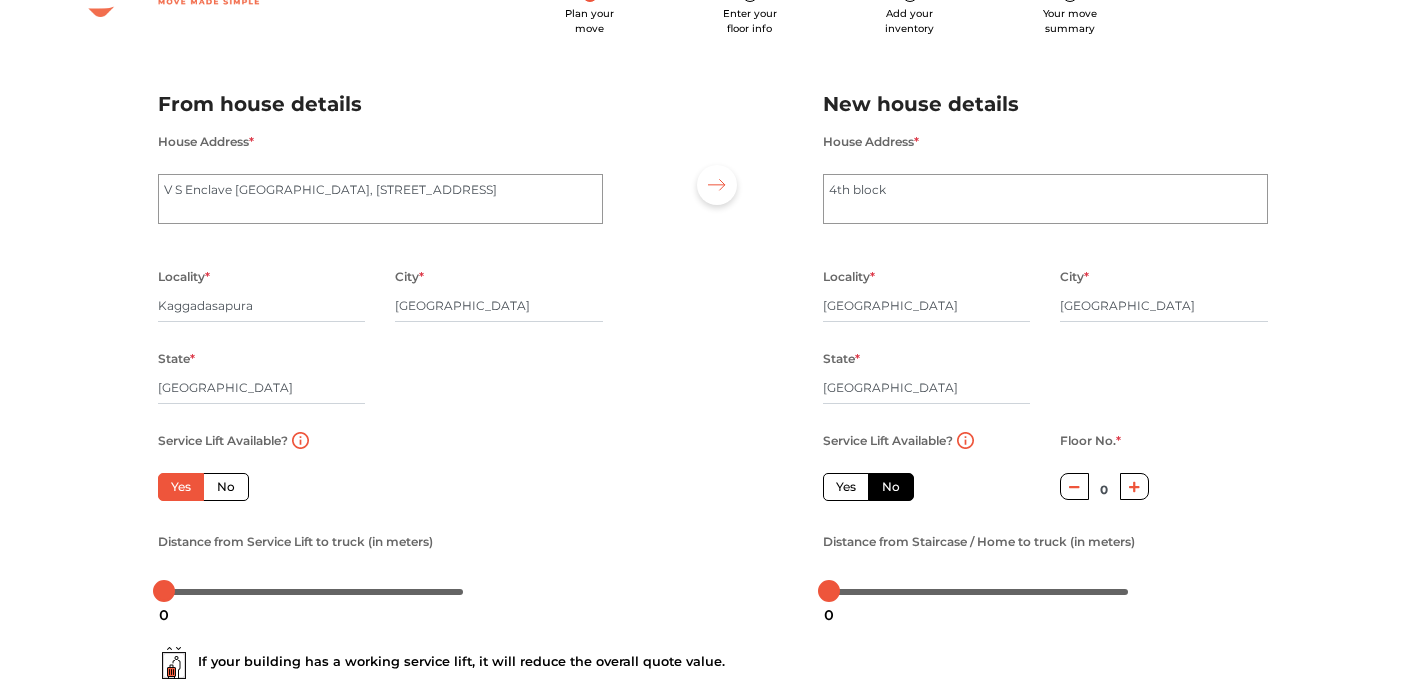 click at bounding box center (713, 339) 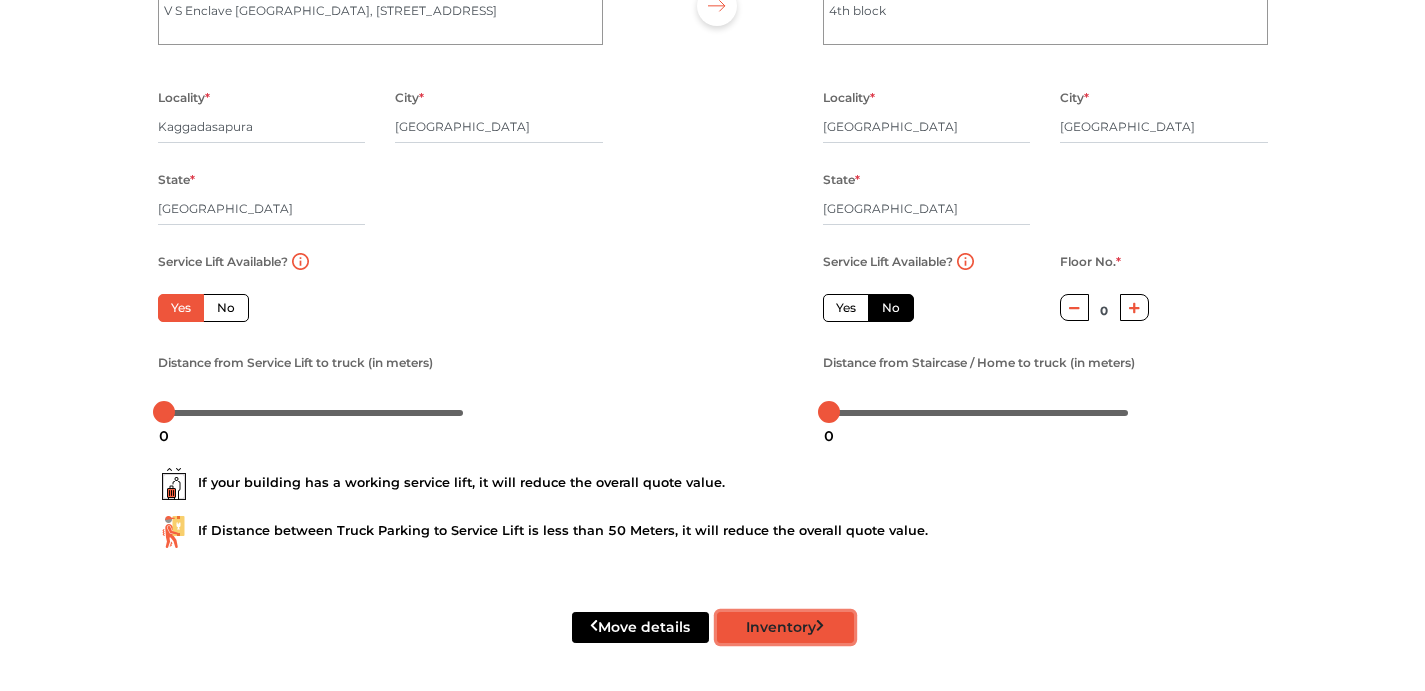 click on "Inventory" at bounding box center [785, 627] 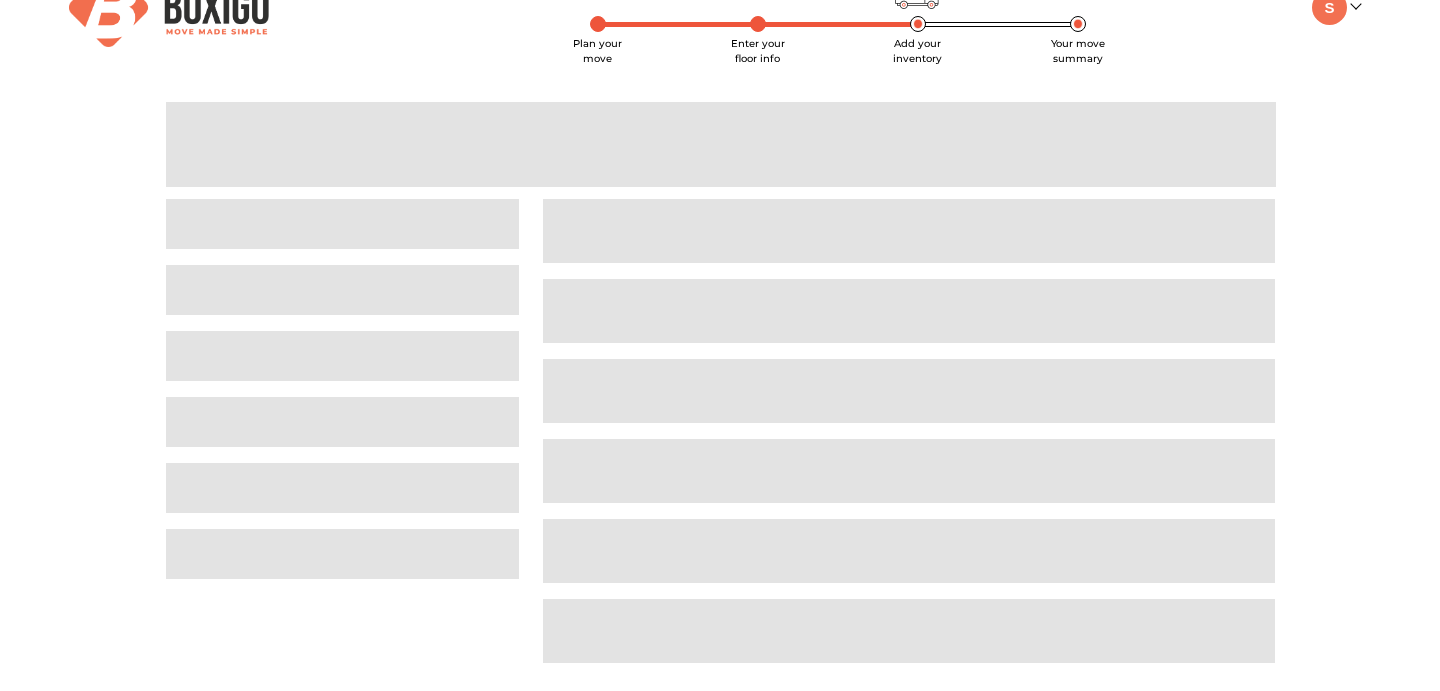 scroll, scrollTop: 0, scrollLeft: 0, axis: both 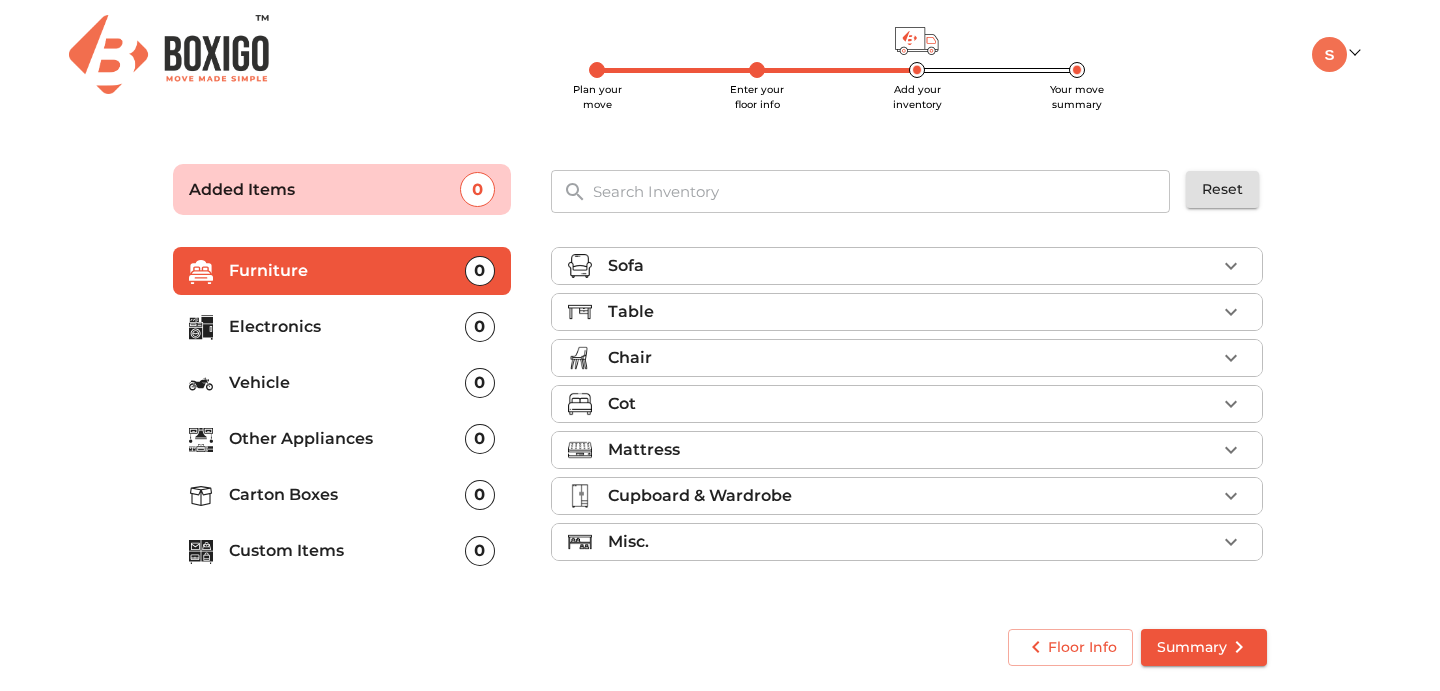click on "Sofa" at bounding box center [912, 266] 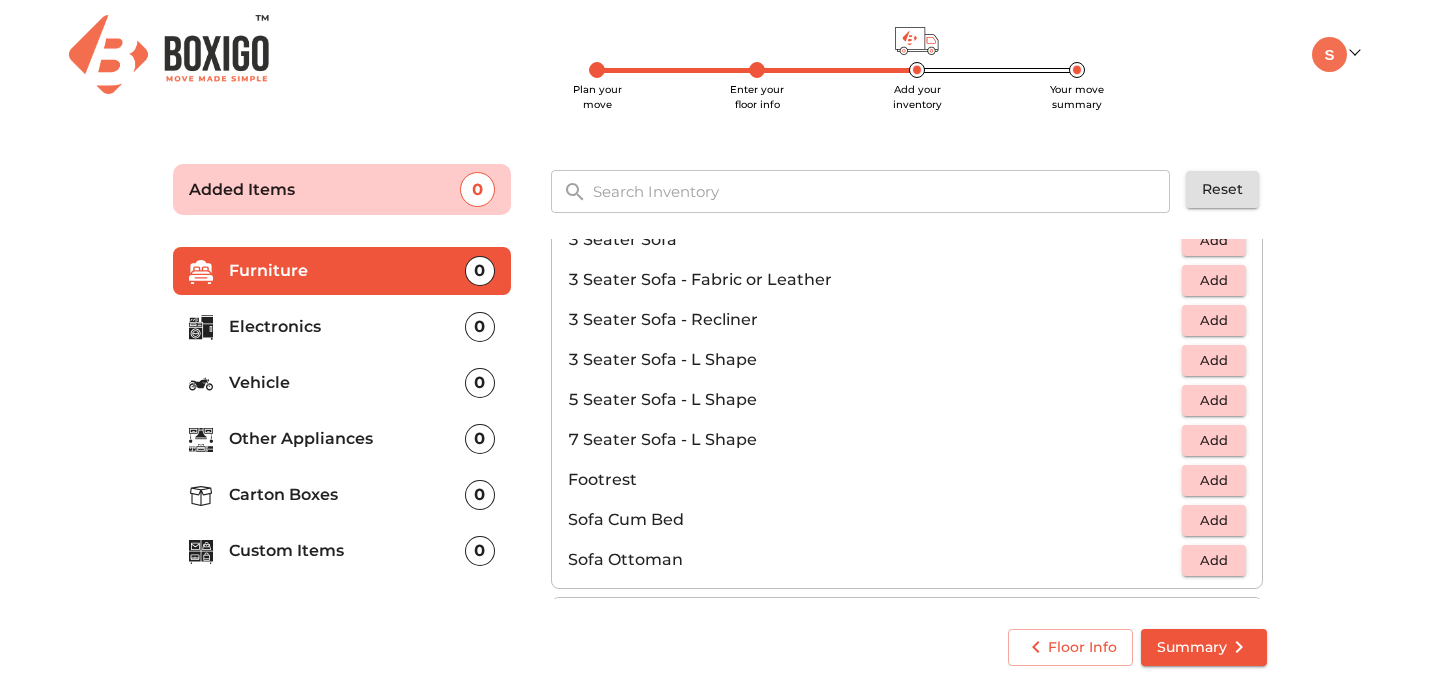 scroll, scrollTop: 316, scrollLeft: 0, axis: vertical 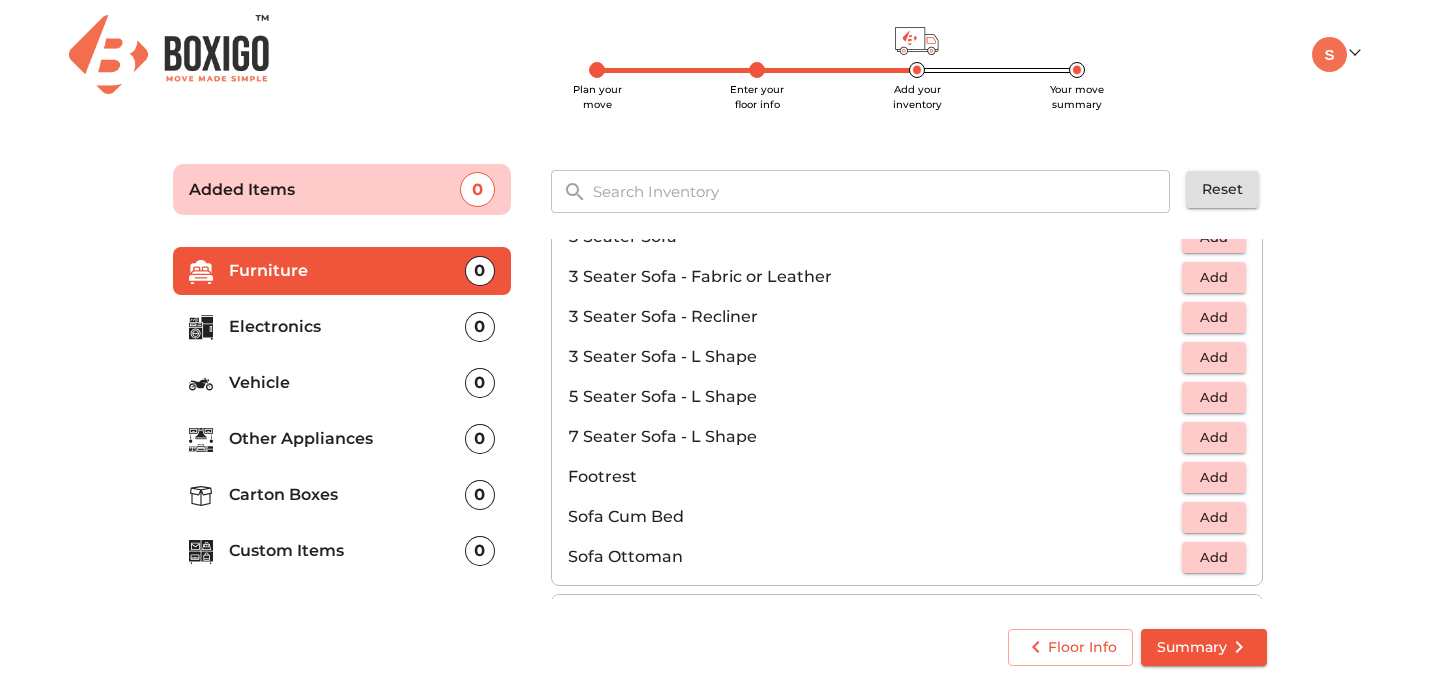 click on "Add" at bounding box center (1214, 397) 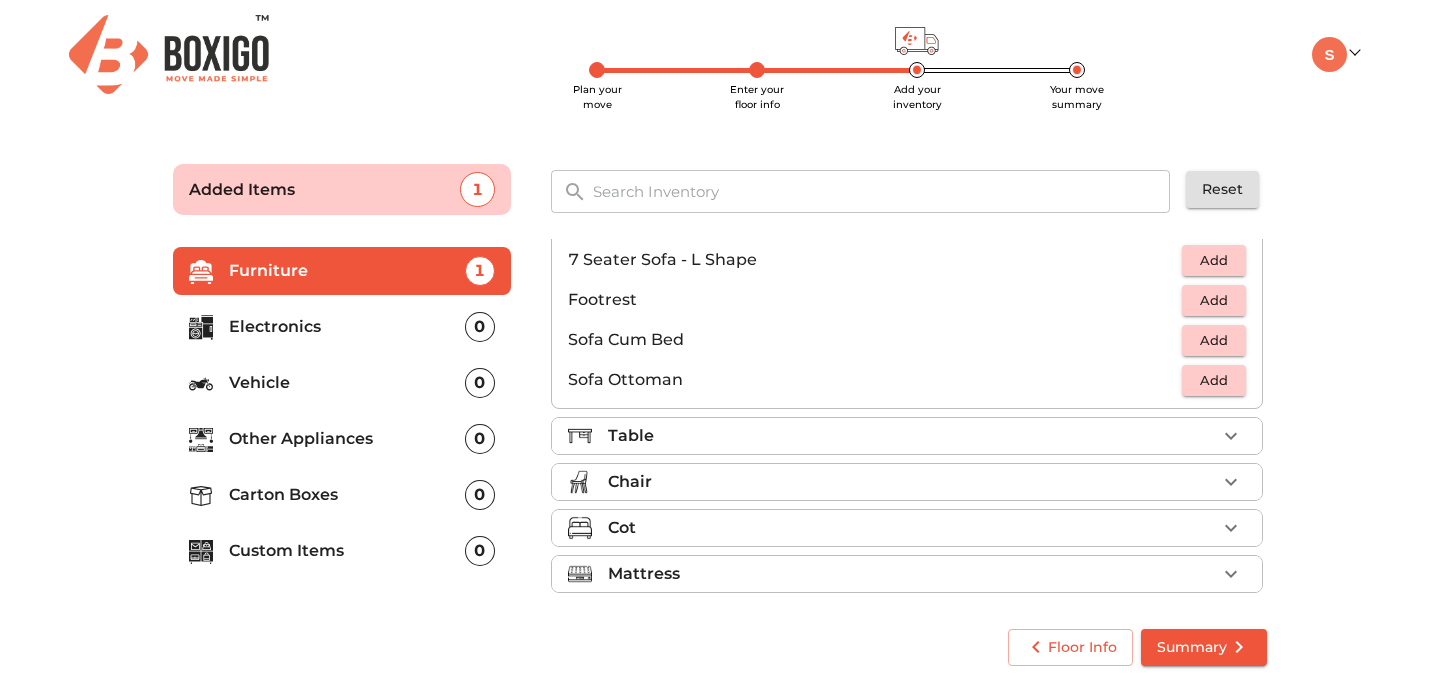 scroll, scrollTop: 512, scrollLeft: 0, axis: vertical 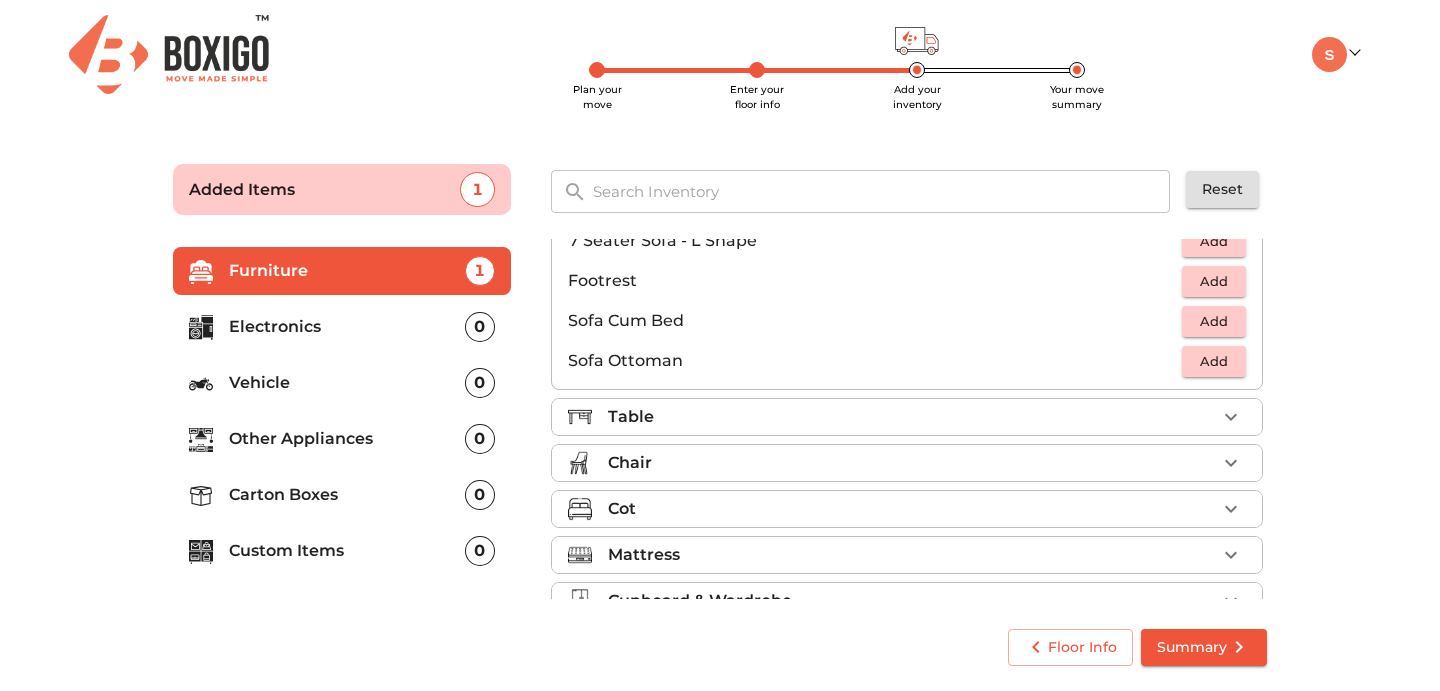 click on "Table" at bounding box center [912, 417] 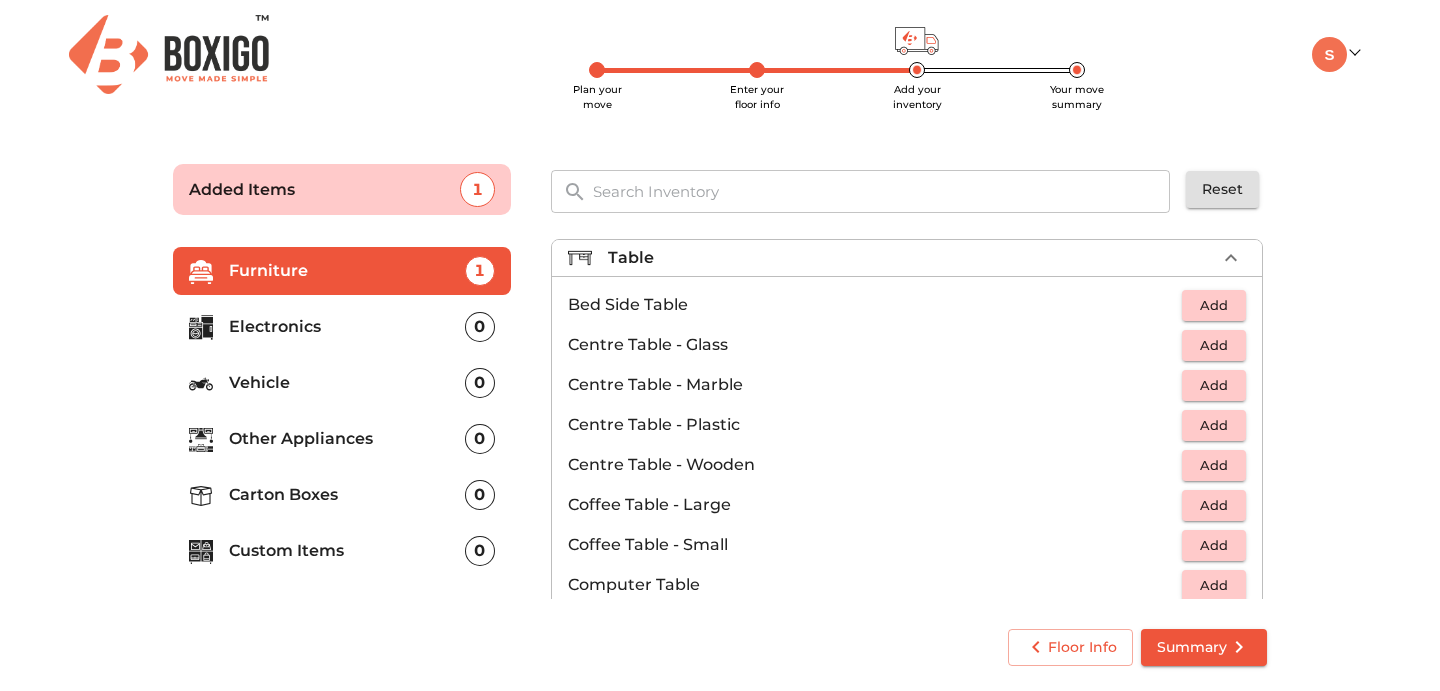 scroll, scrollTop: 0, scrollLeft: 0, axis: both 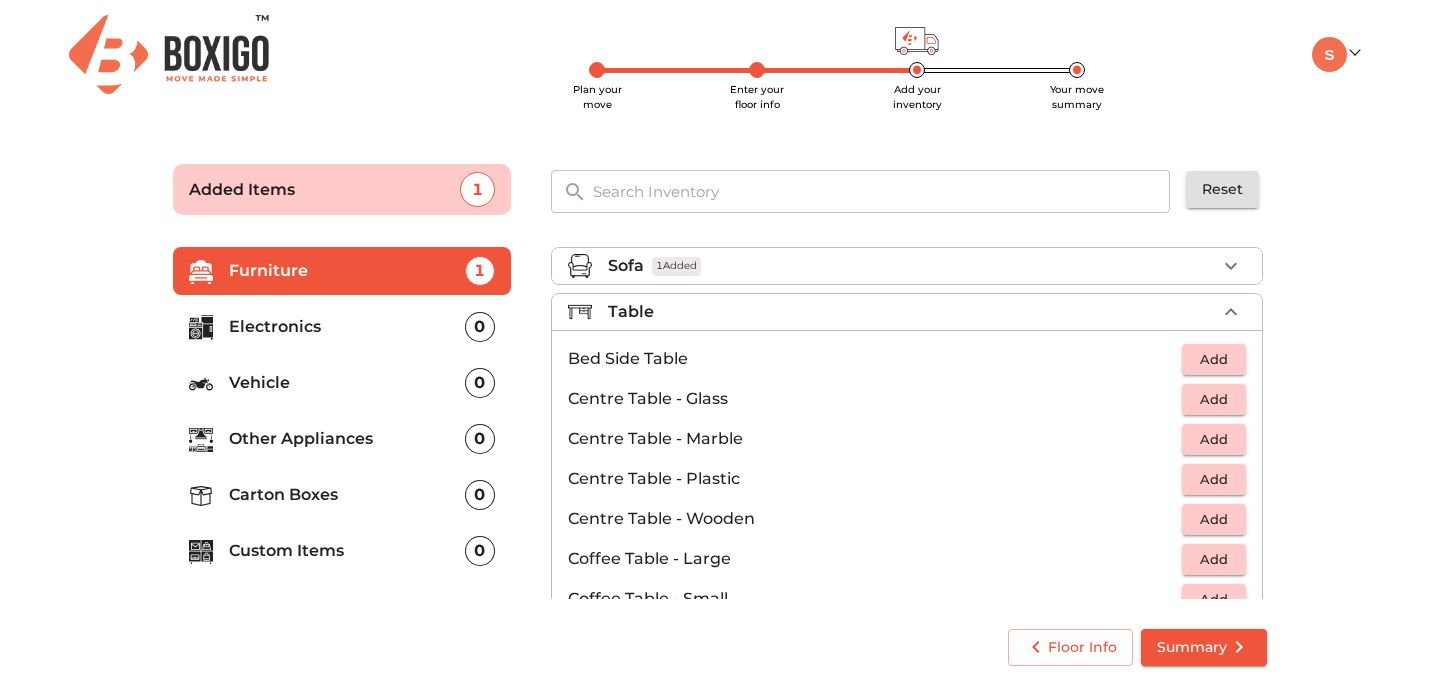 click on "Add" at bounding box center [1214, 359] 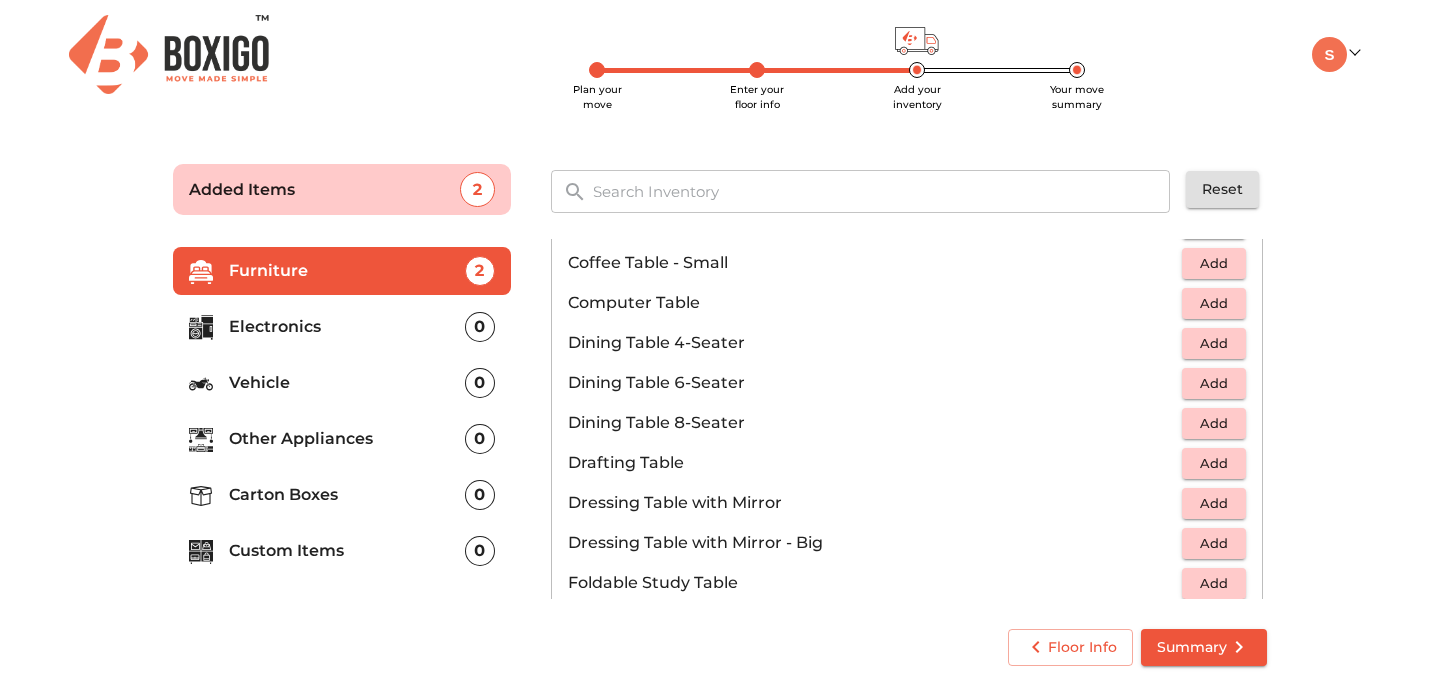 scroll, scrollTop: 339, scrollLeft: 0, axis: vertical 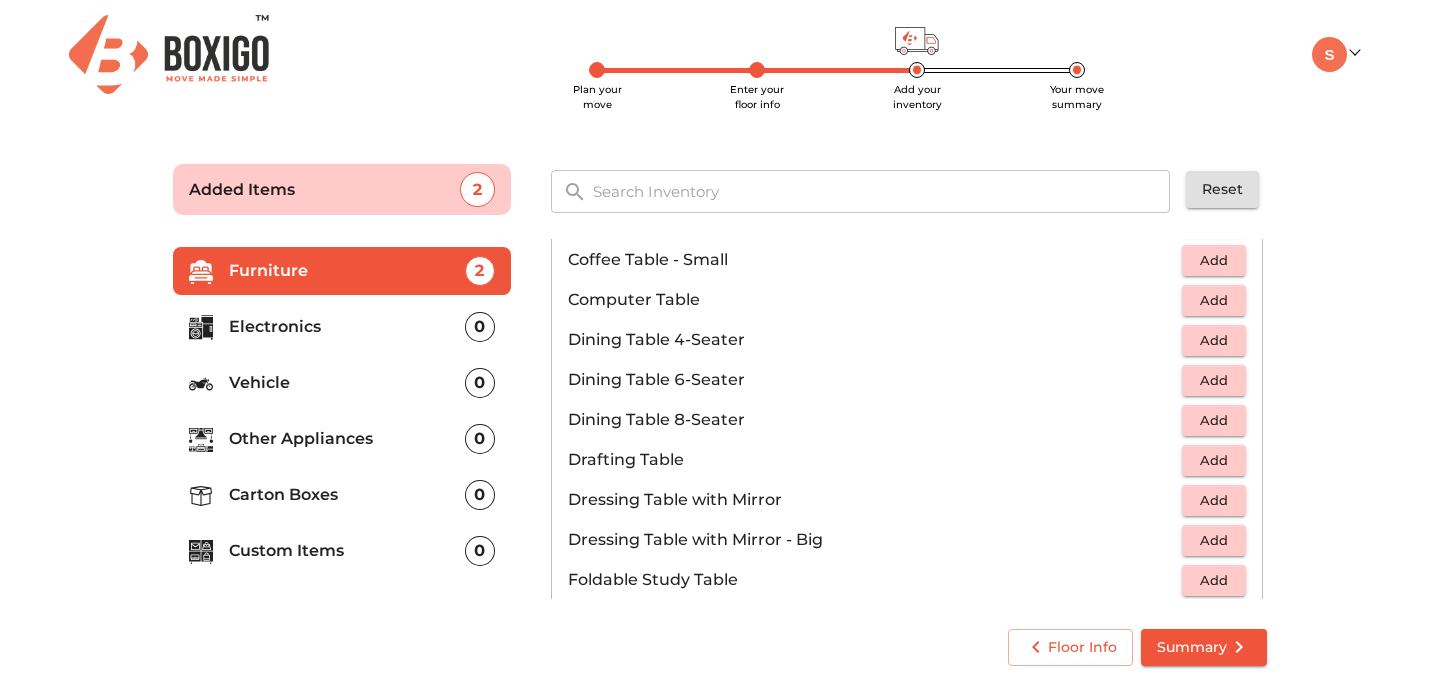 click on "Add" at bounding box center (1214, 340) 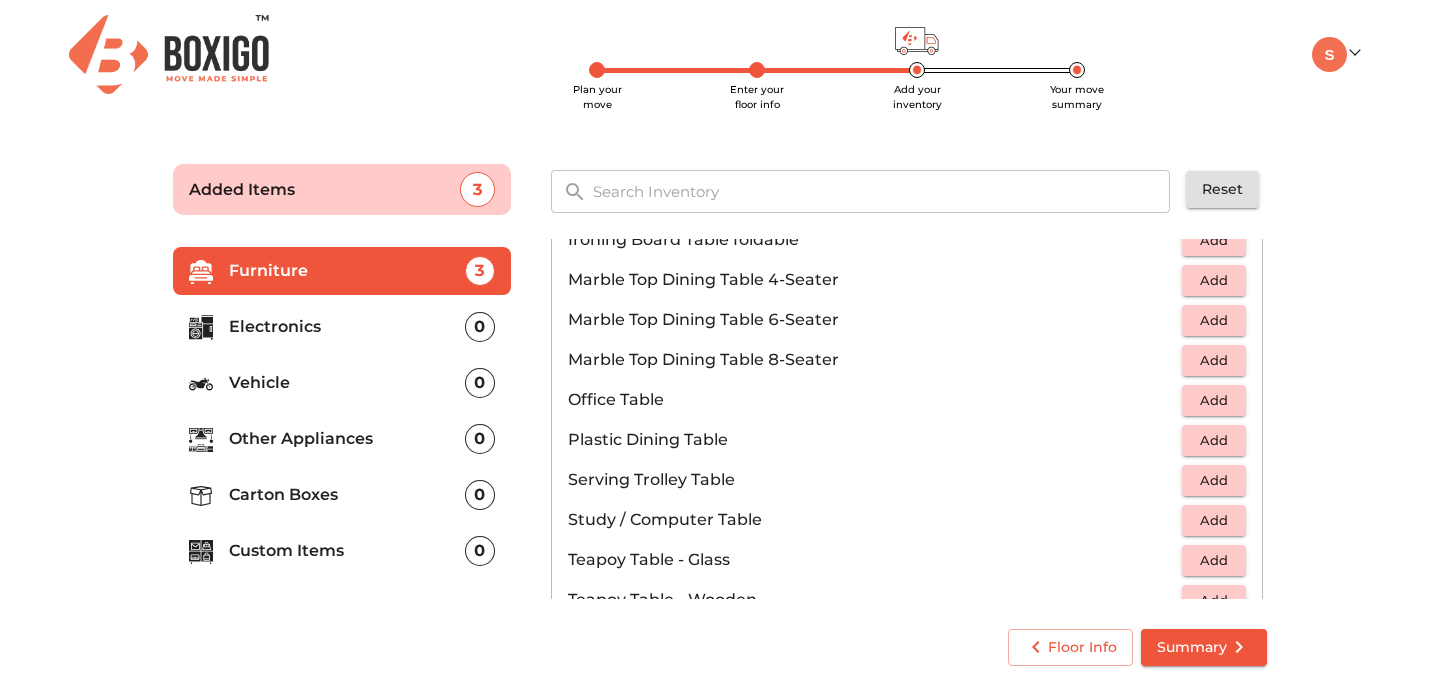 scroll, scrollTop: 924, scrollLeft: 0, axis: vertical 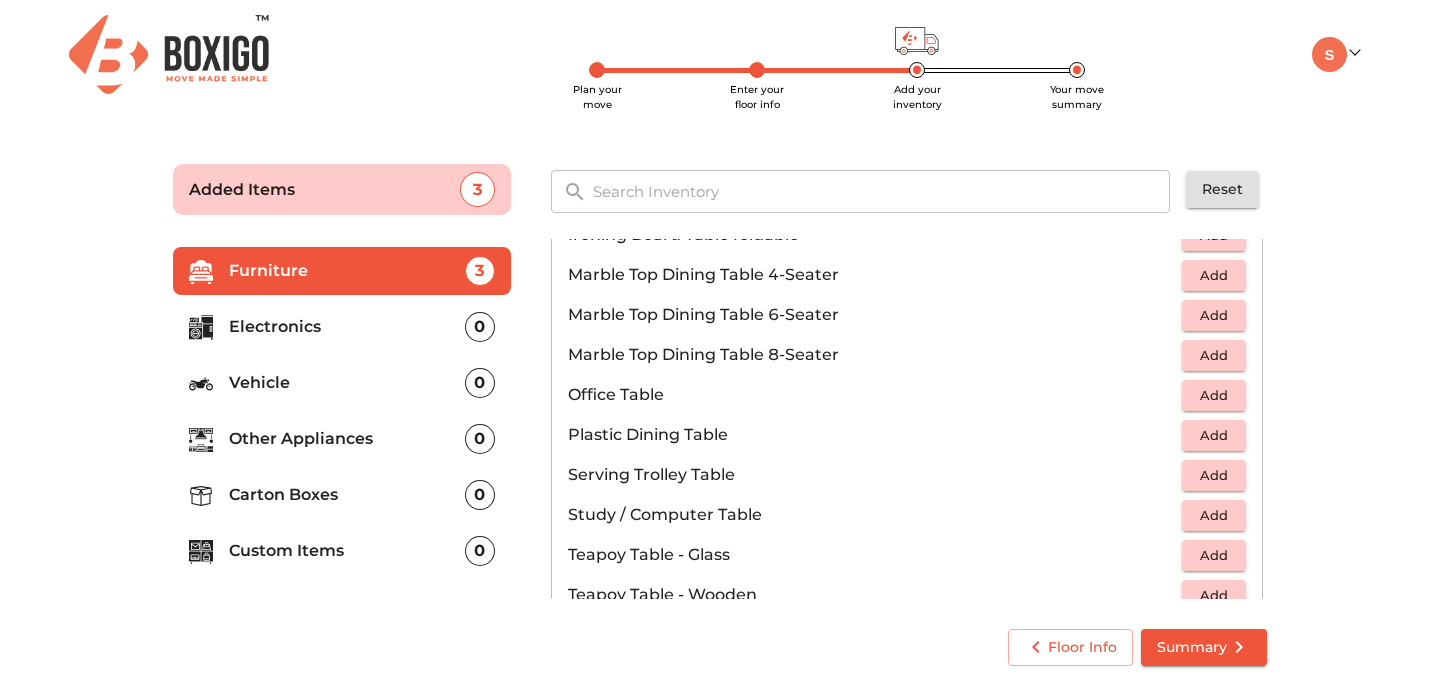 click on "Add" at bounding box center [1214, 395] 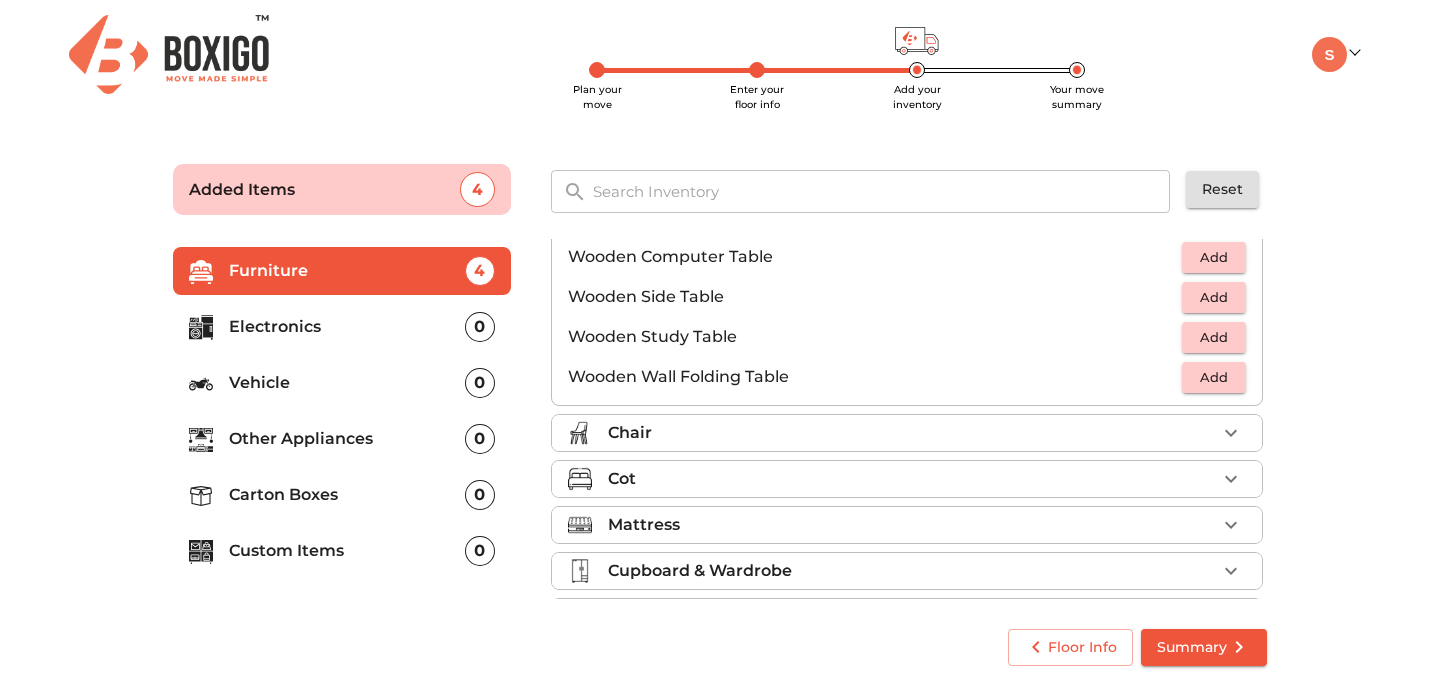 click on "Chair" at bounding box center (912, 433) 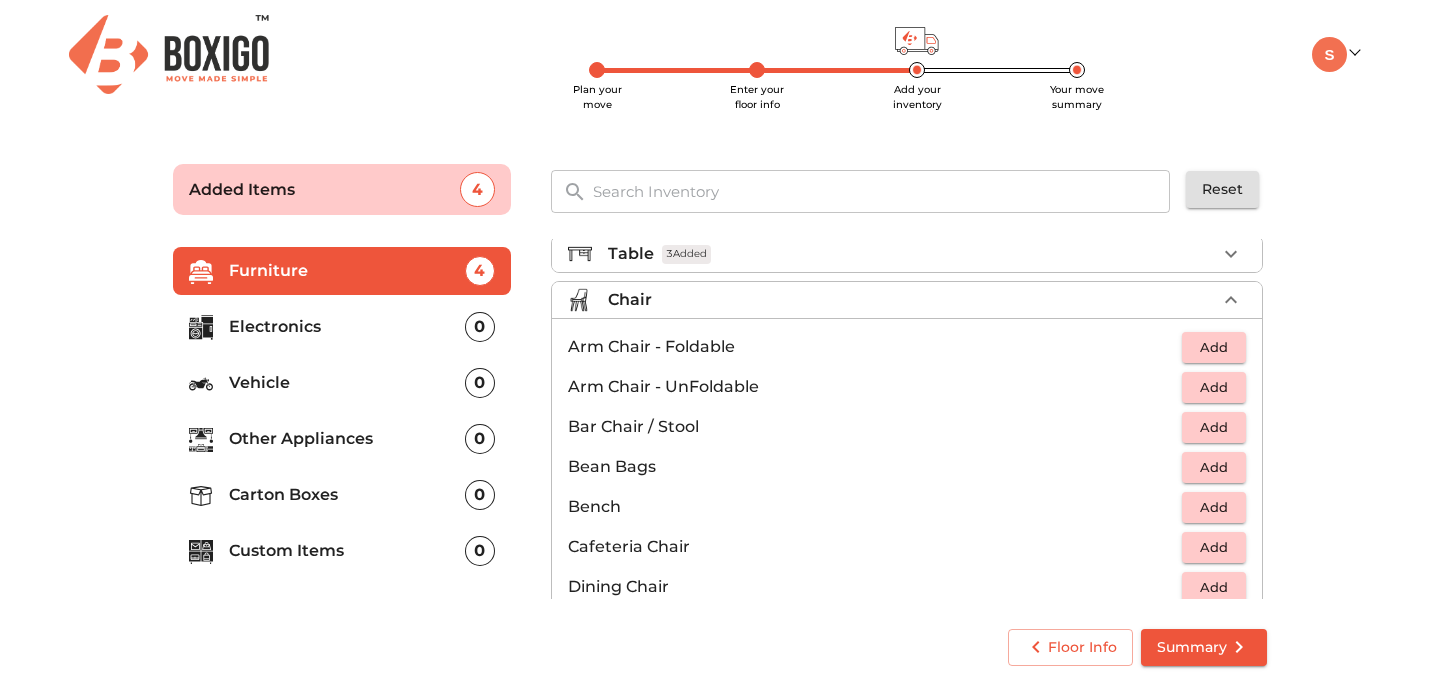 scroll, scrollTop: 53, scrollLeft: 0, axis: vertical 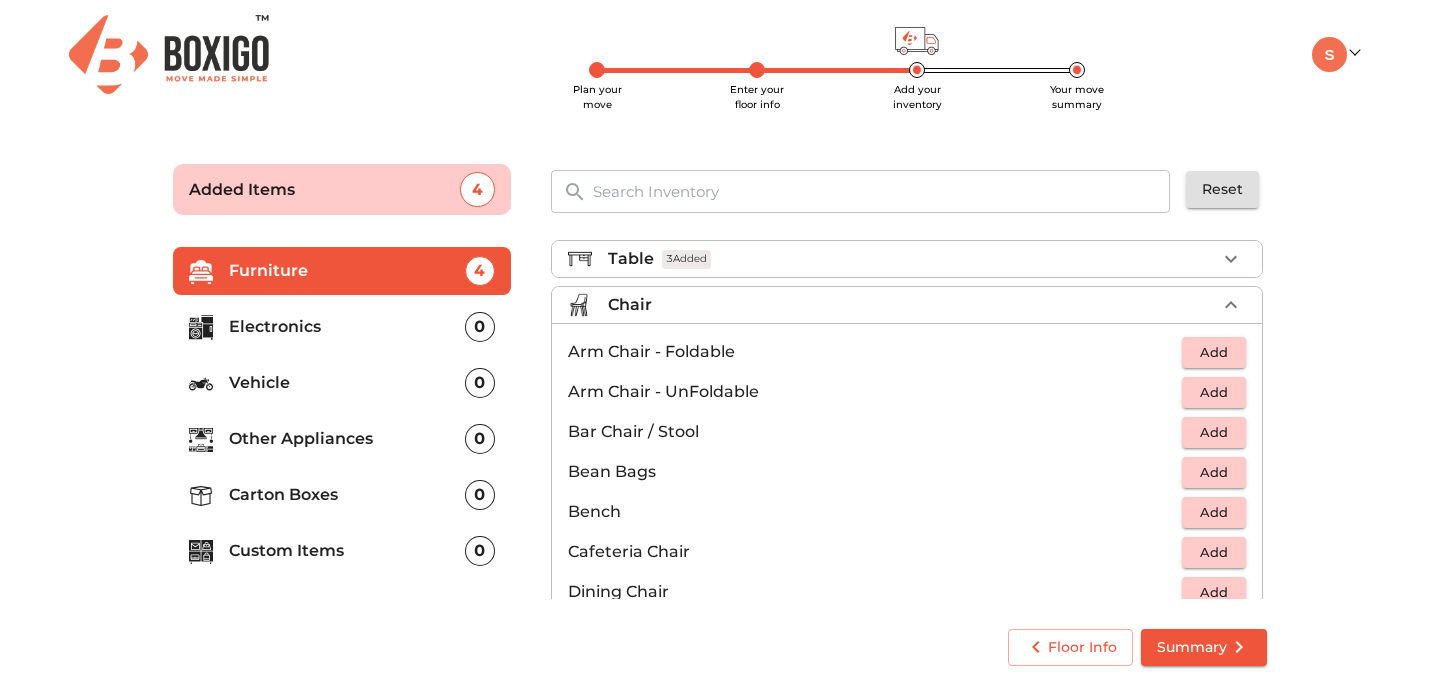 click on "Add" at bounding box center [1214, 392] 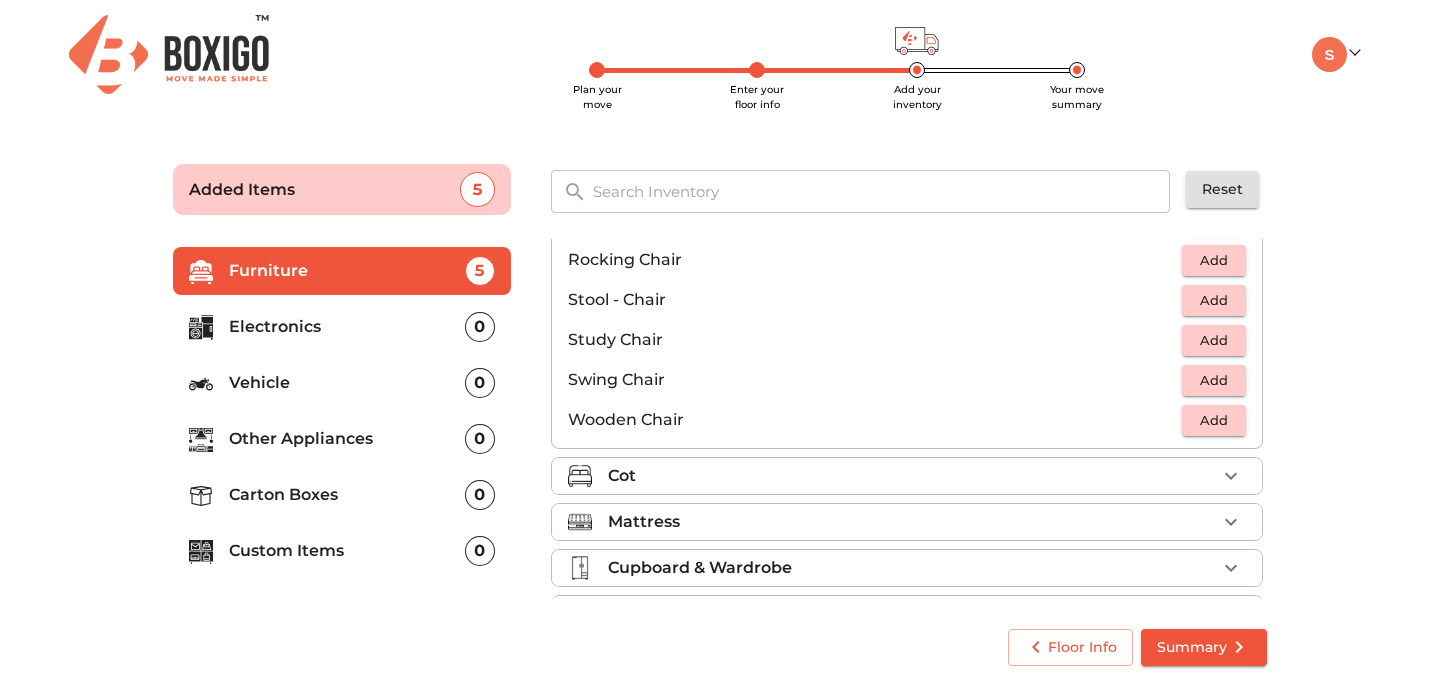 scroll, scrollTop: 835, scrollLeft: 0, axis: vertical 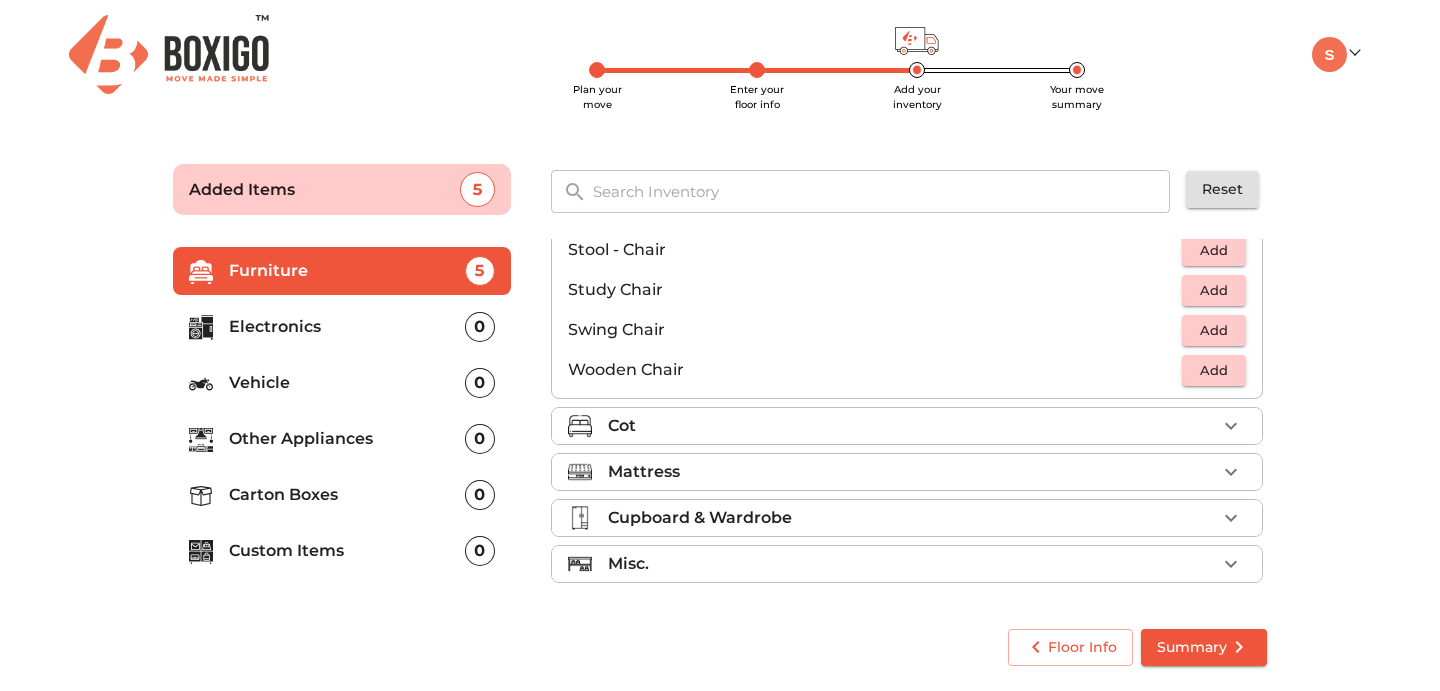 click on "Cot" at bounding box center (912, 426) 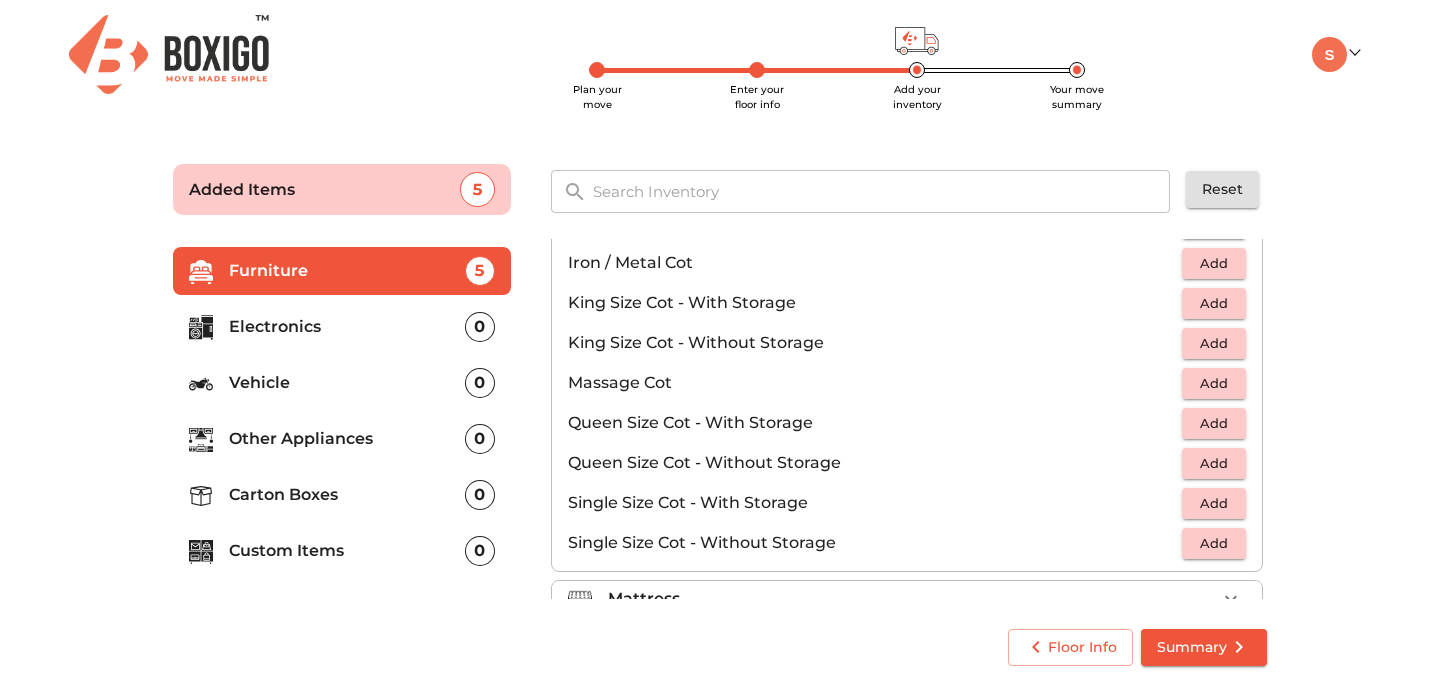 scroll, scrollTop: 509, scrollLeft: 0, axis: vertical 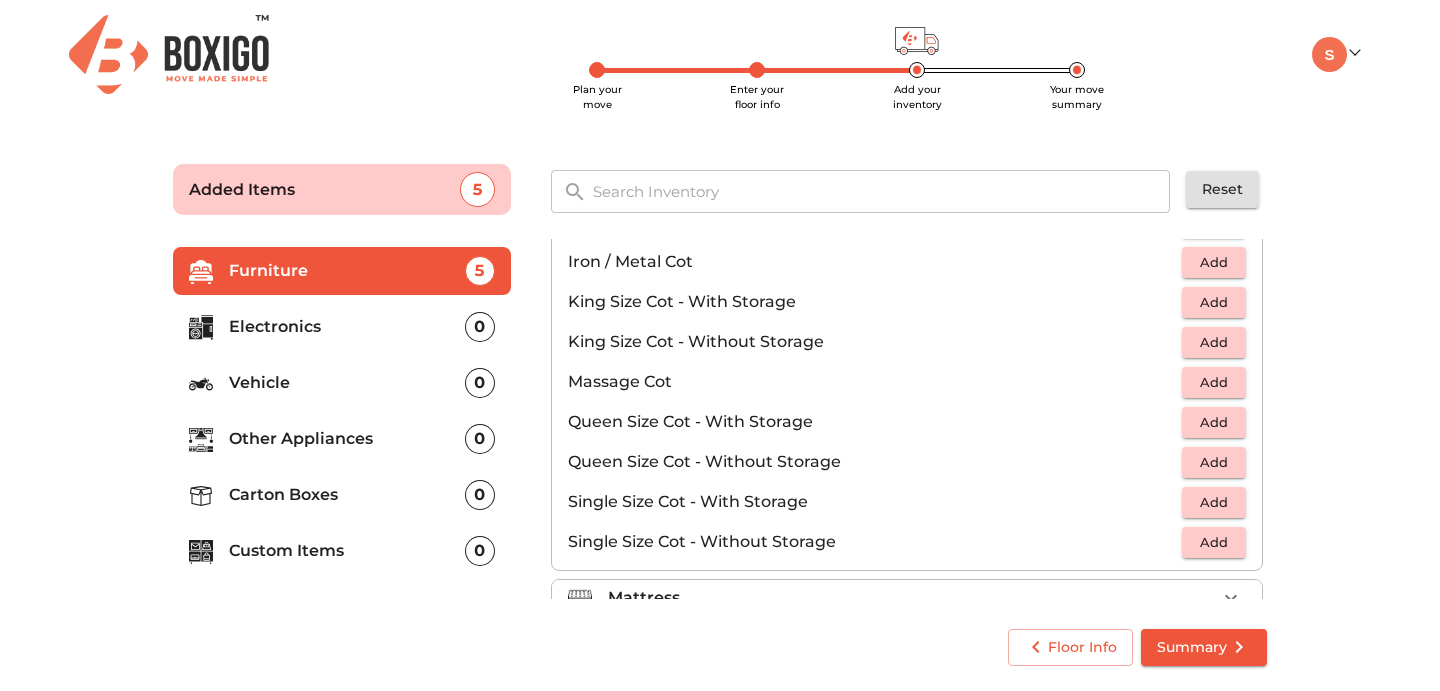 click on "Add" at bounding box center (1214, 342) 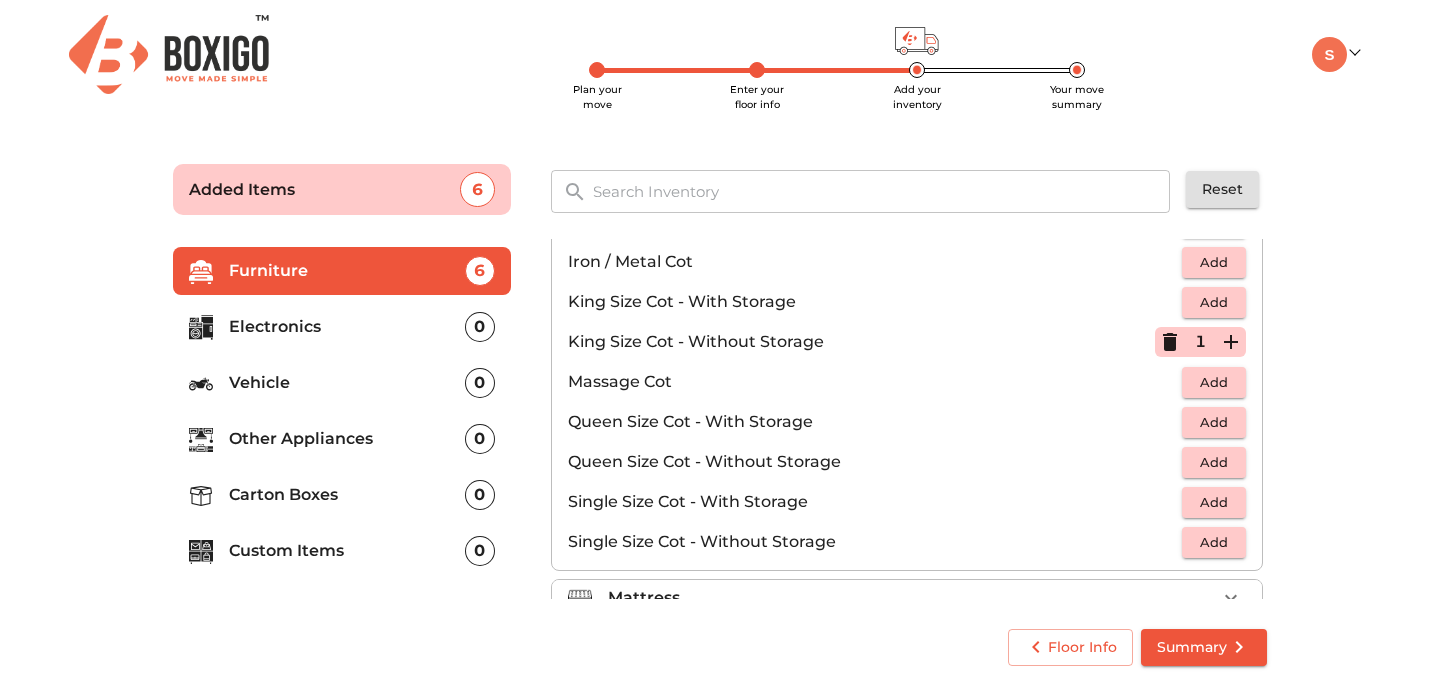 scroll, scrollTop: 635, scrollLeft: 0, axis: vertical 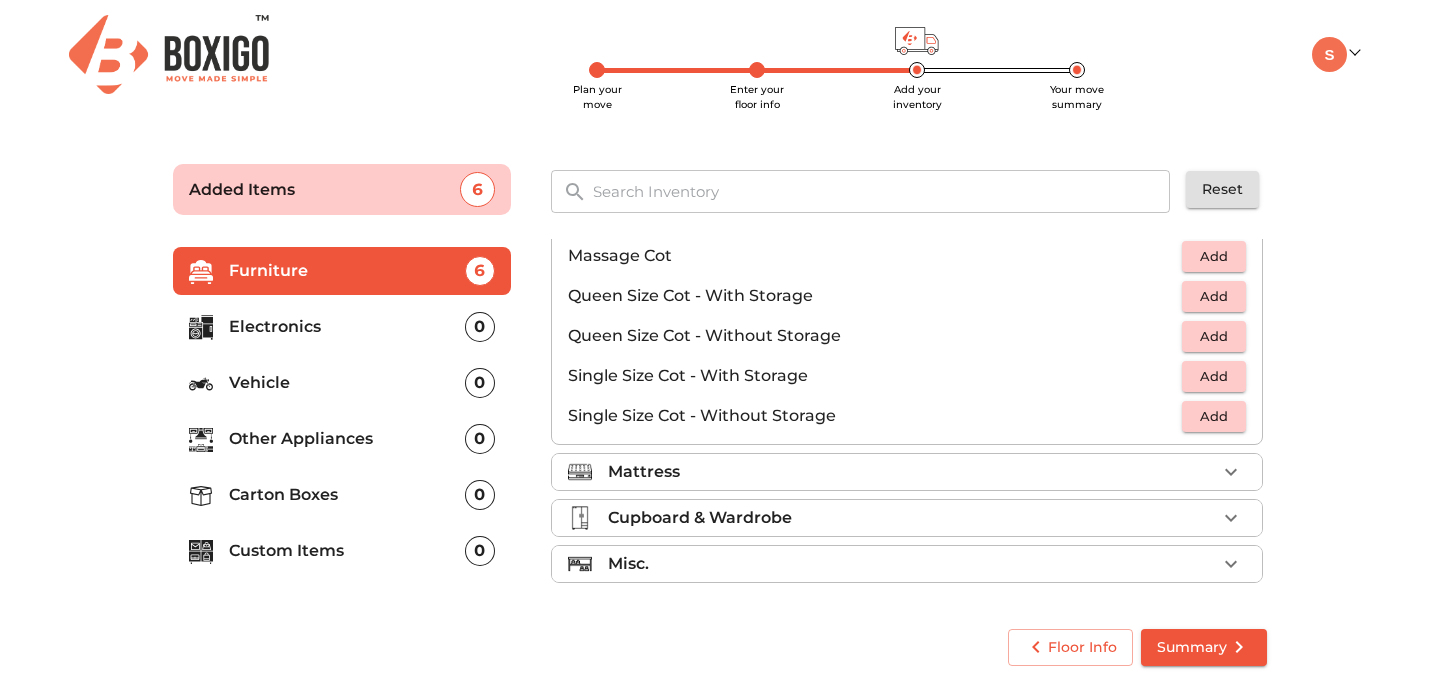 click on "Mattress" at bounding box center [912, 472] 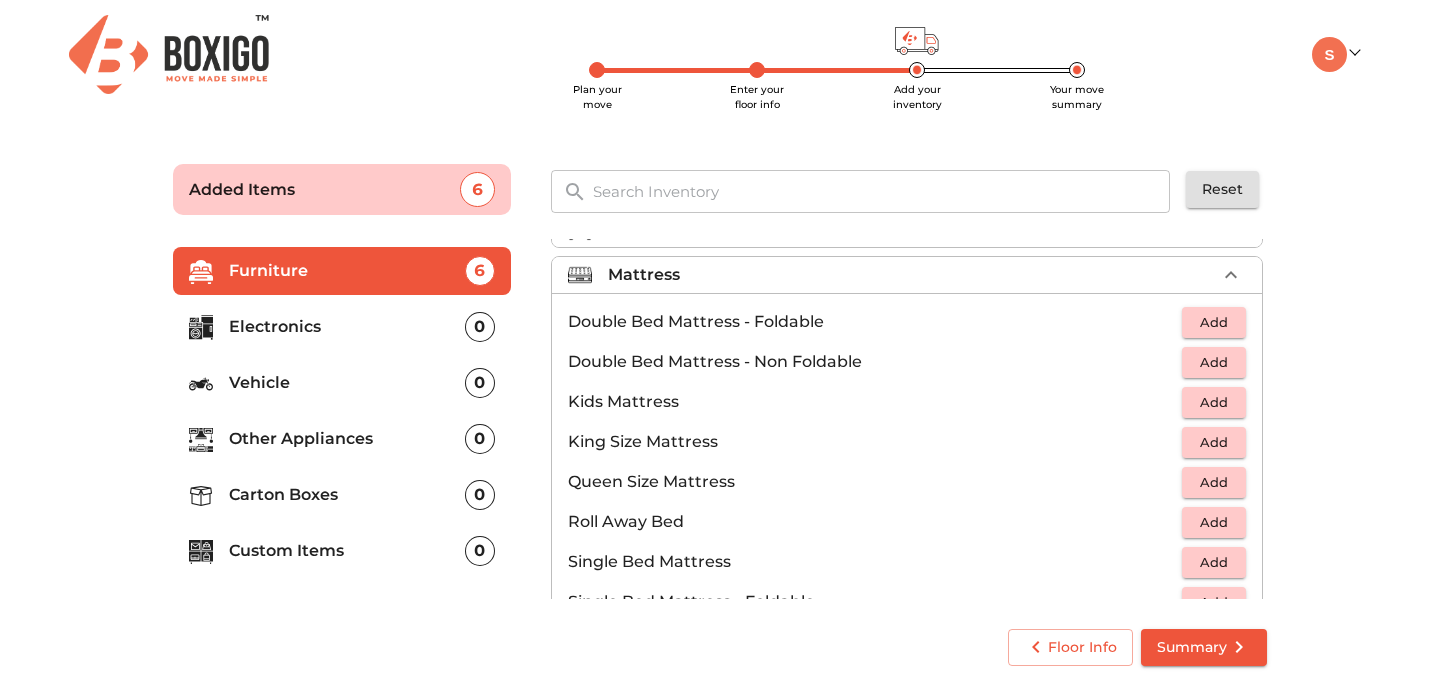 scroll, scrollTop: 179, scrollLeft: 0, axis: vertical 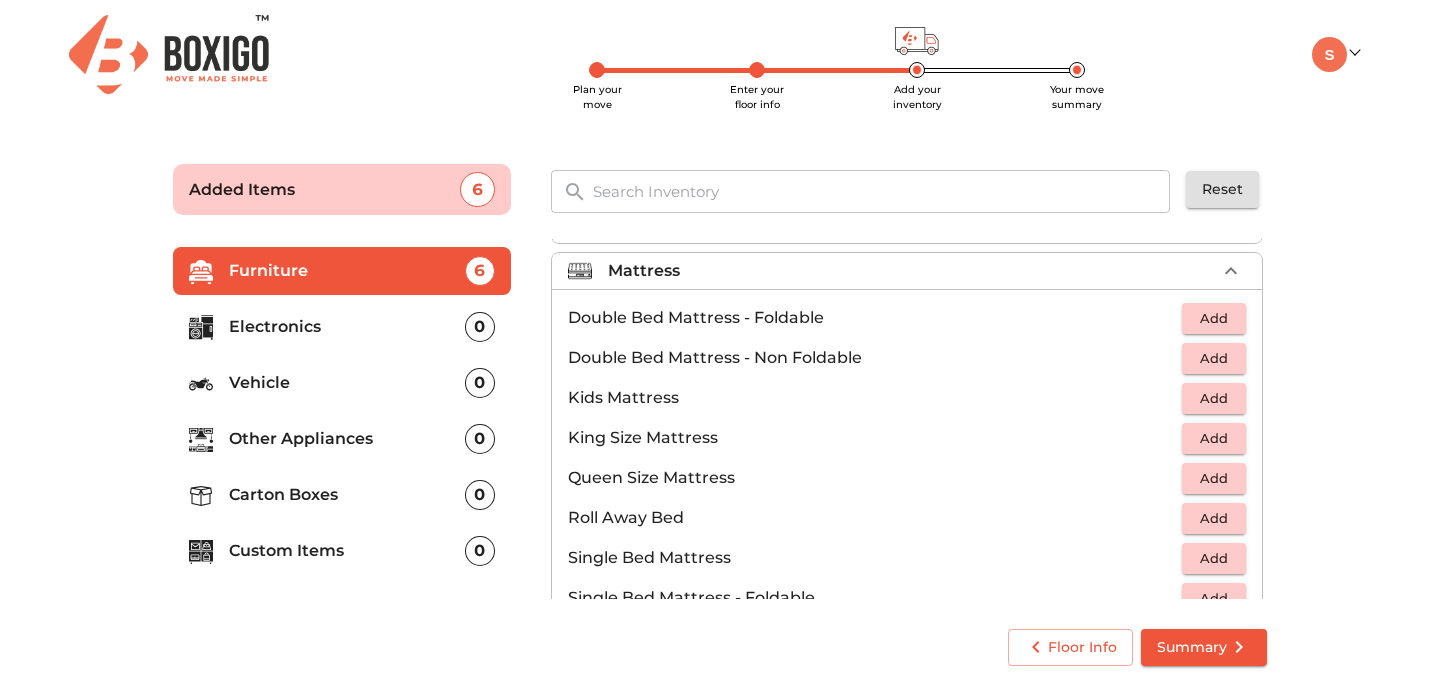 click on "Add" at bounding box center (1214, 358) 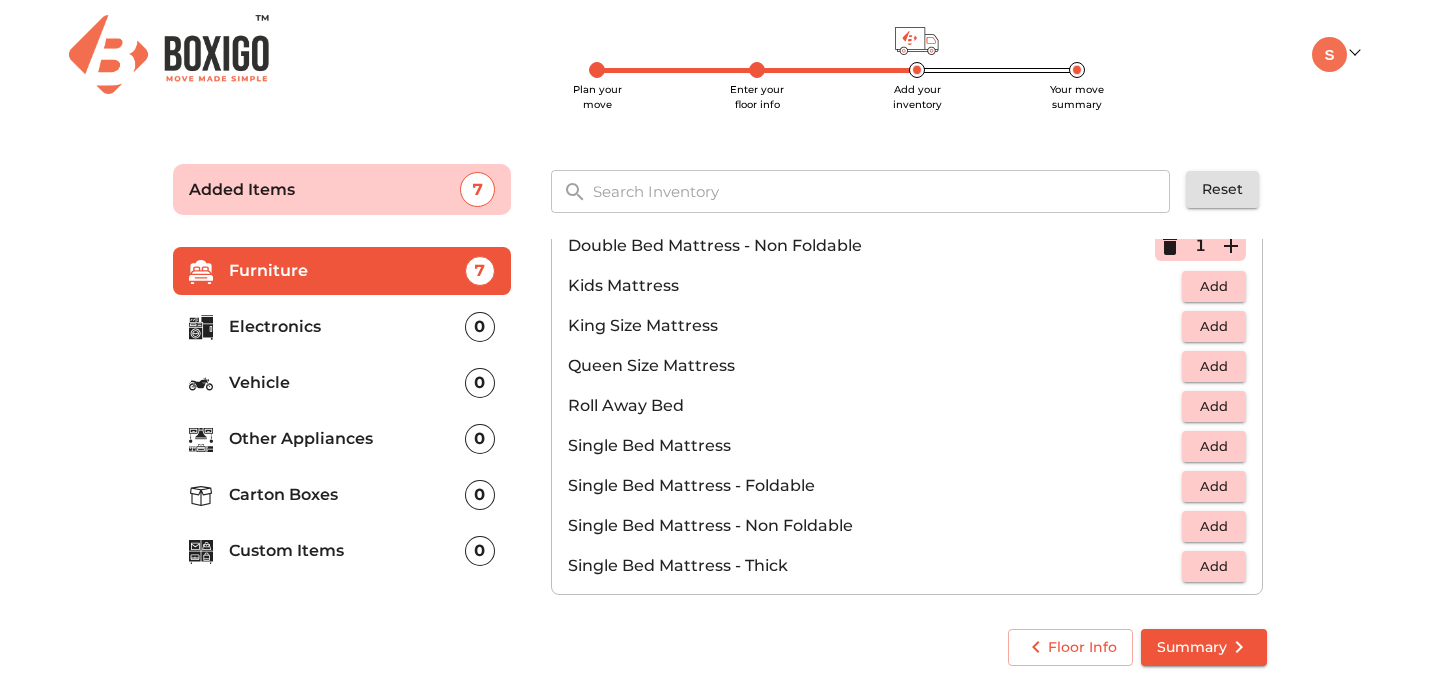 scroll, scrollTop: 289, scrollLeft: 0, axis: vertical 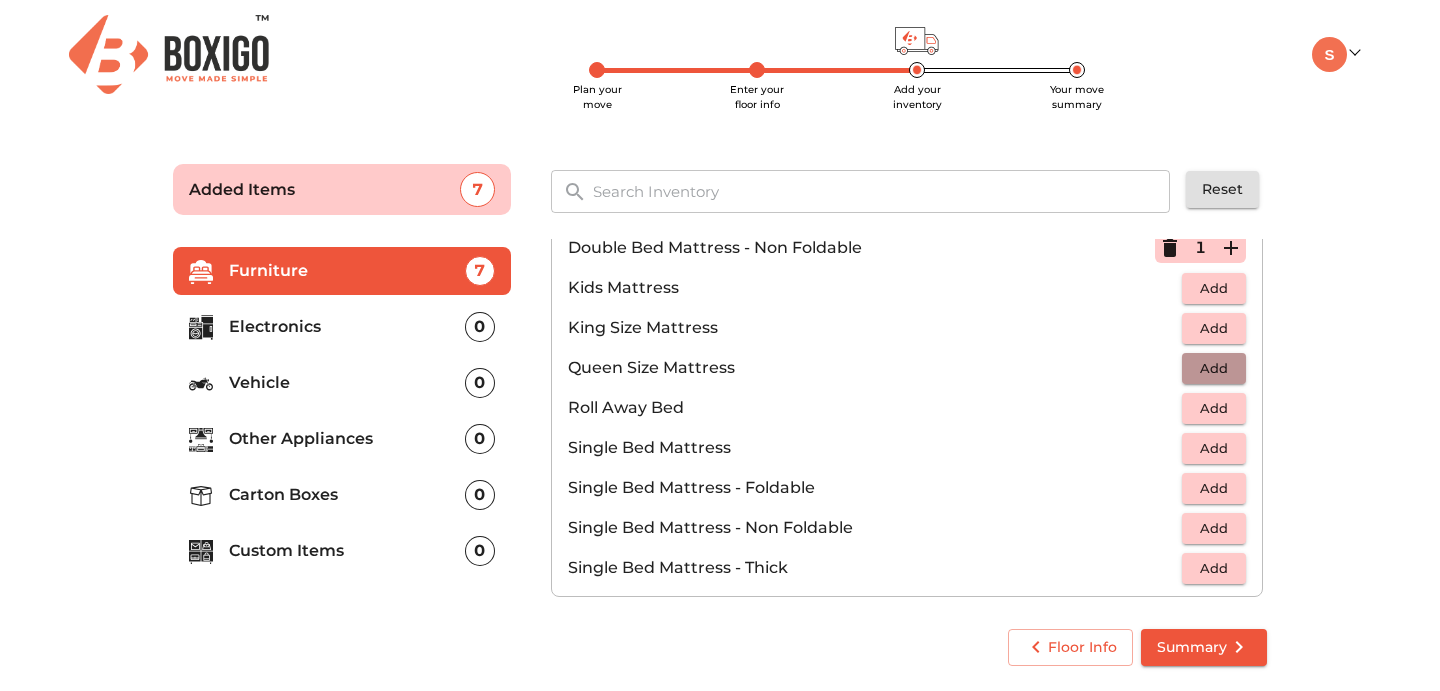 click on "Add" at bounding box center (1214, 368) 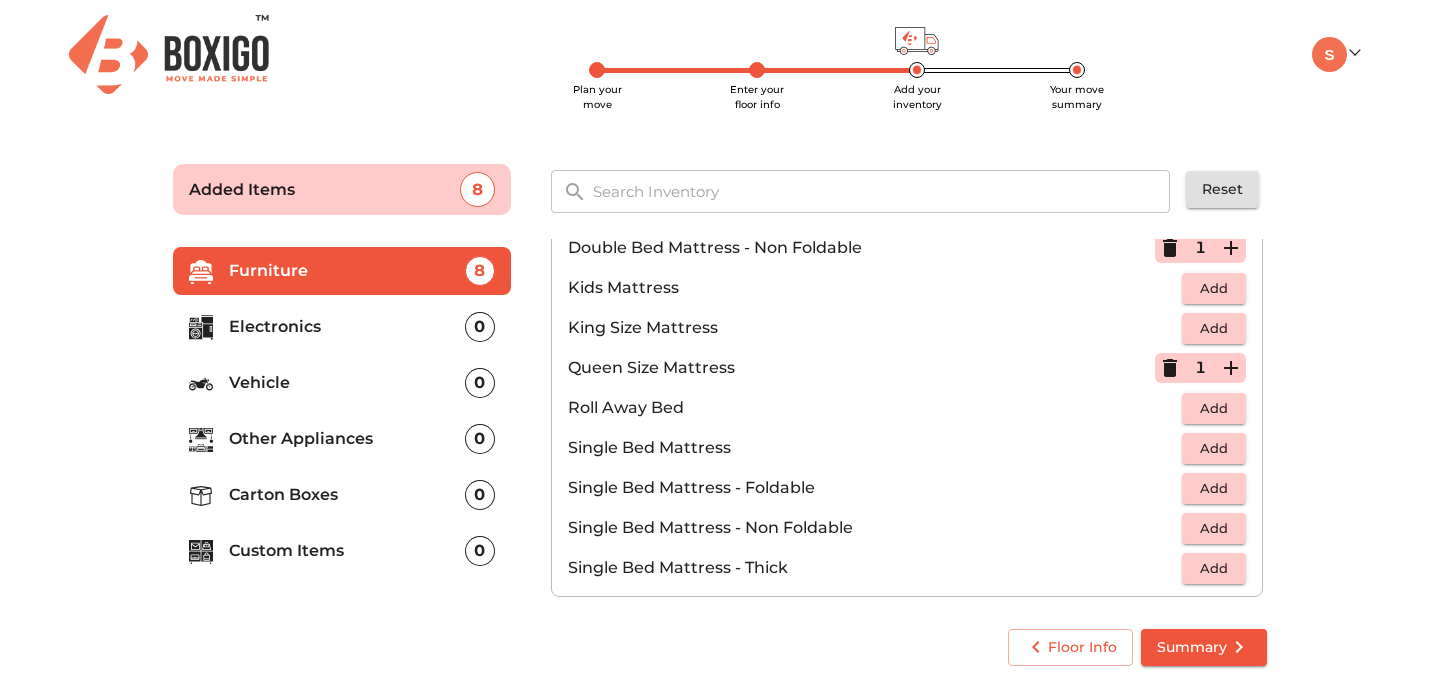scroll, scrollTop: 395, scrollLeft: 0, axis: vertical 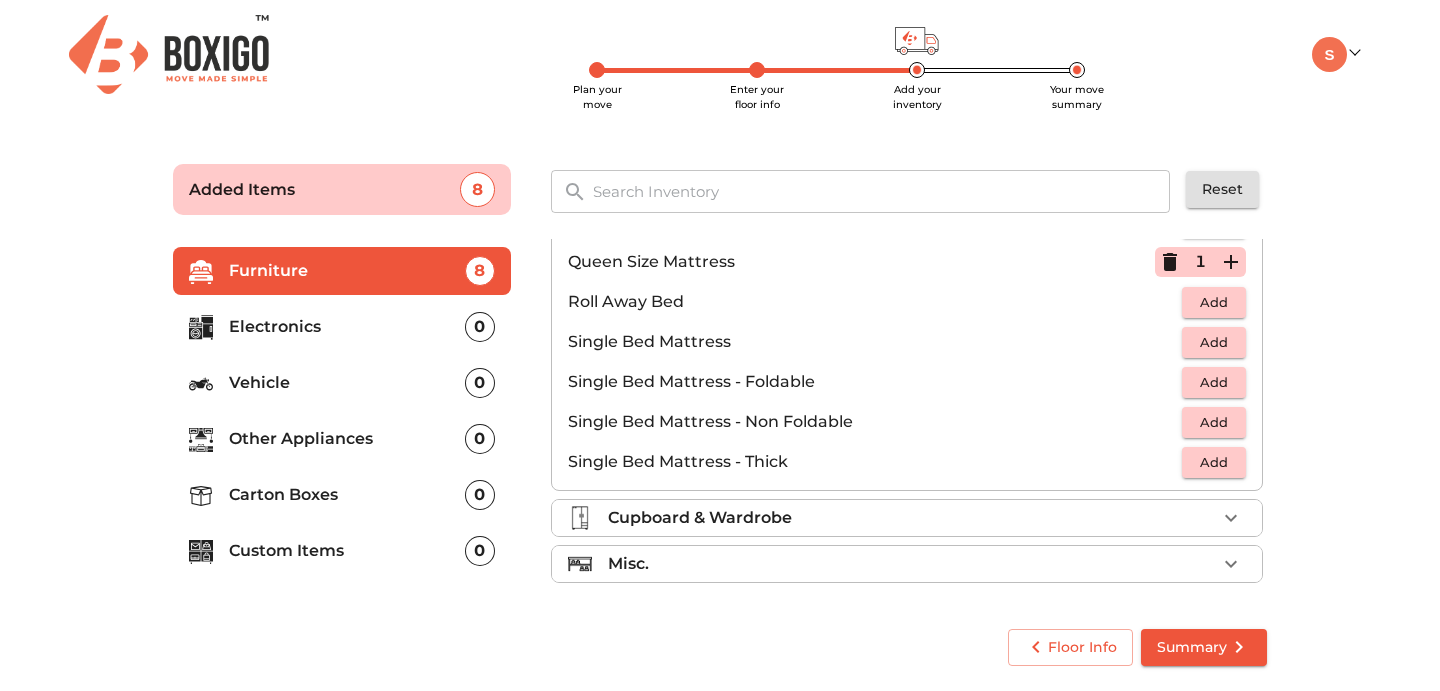 click on "Cupboard & Wardrobe" at bounding box center (912, 518) 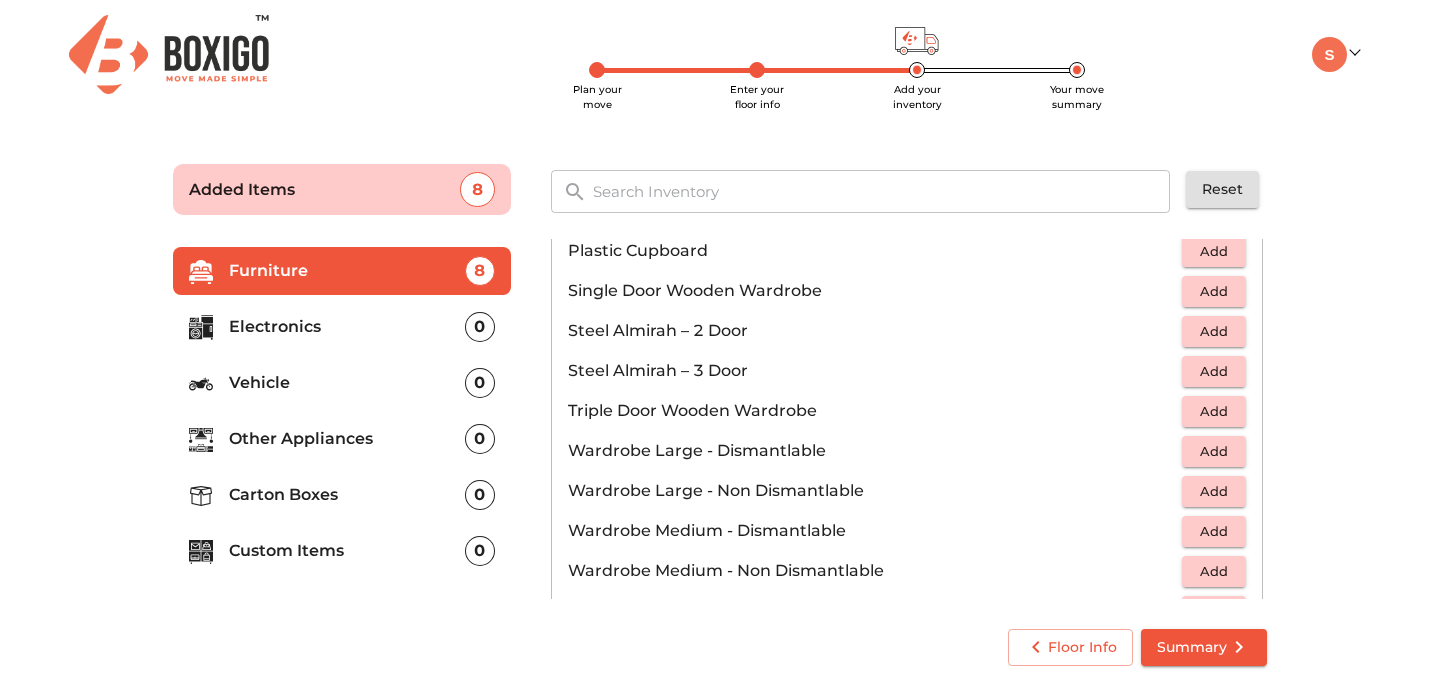 scroll, scrollTop: 675, scrollLeft: 0, axis: vertical 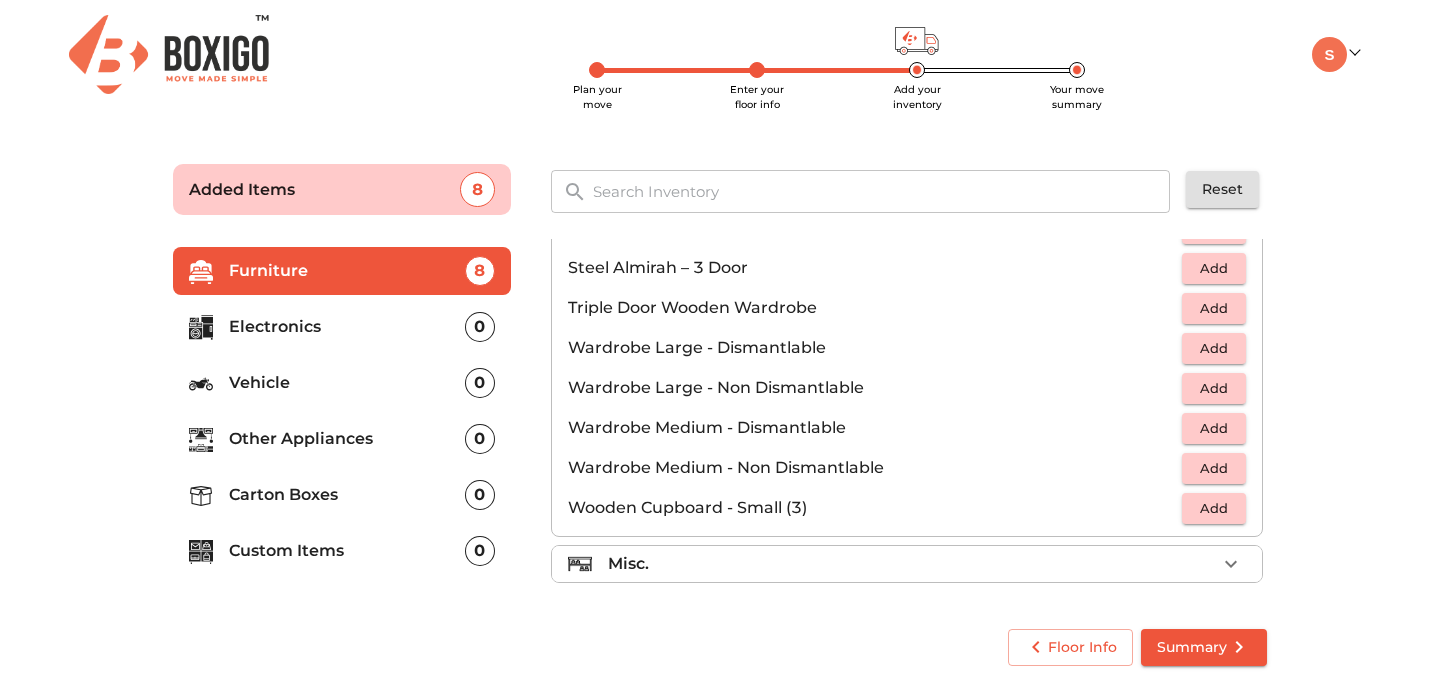 click on "Misc." at bounding box center (912, 564) 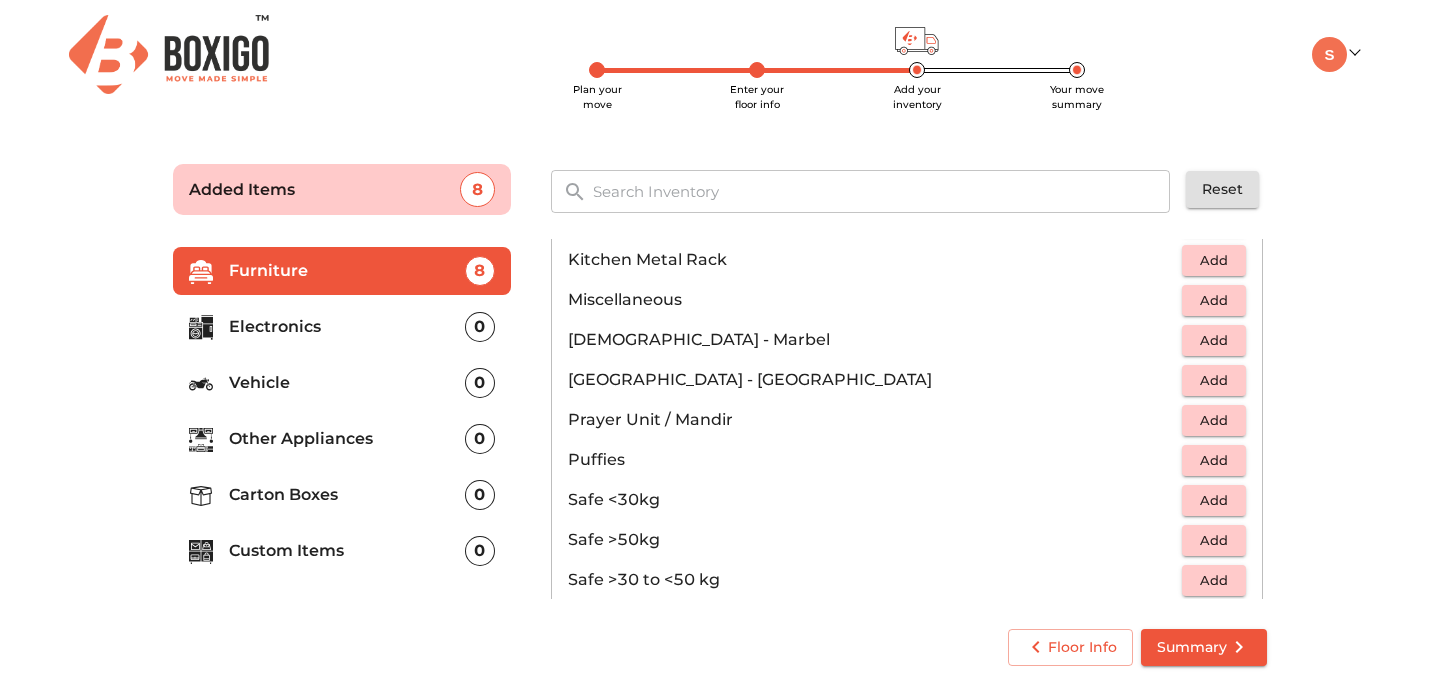 scroll, scrollTop: 730, scrollLeft: 0, axis: vertical 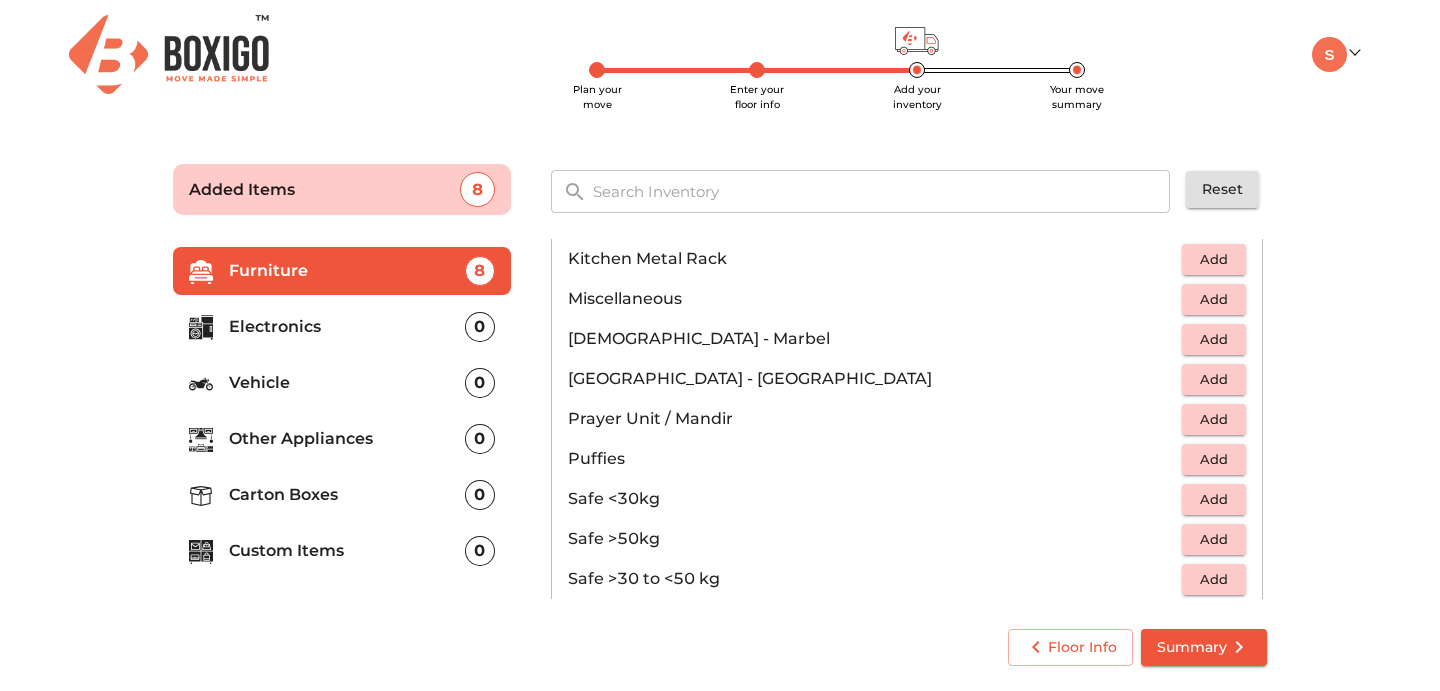 click on "Add" at bounding box center (1214, 419) 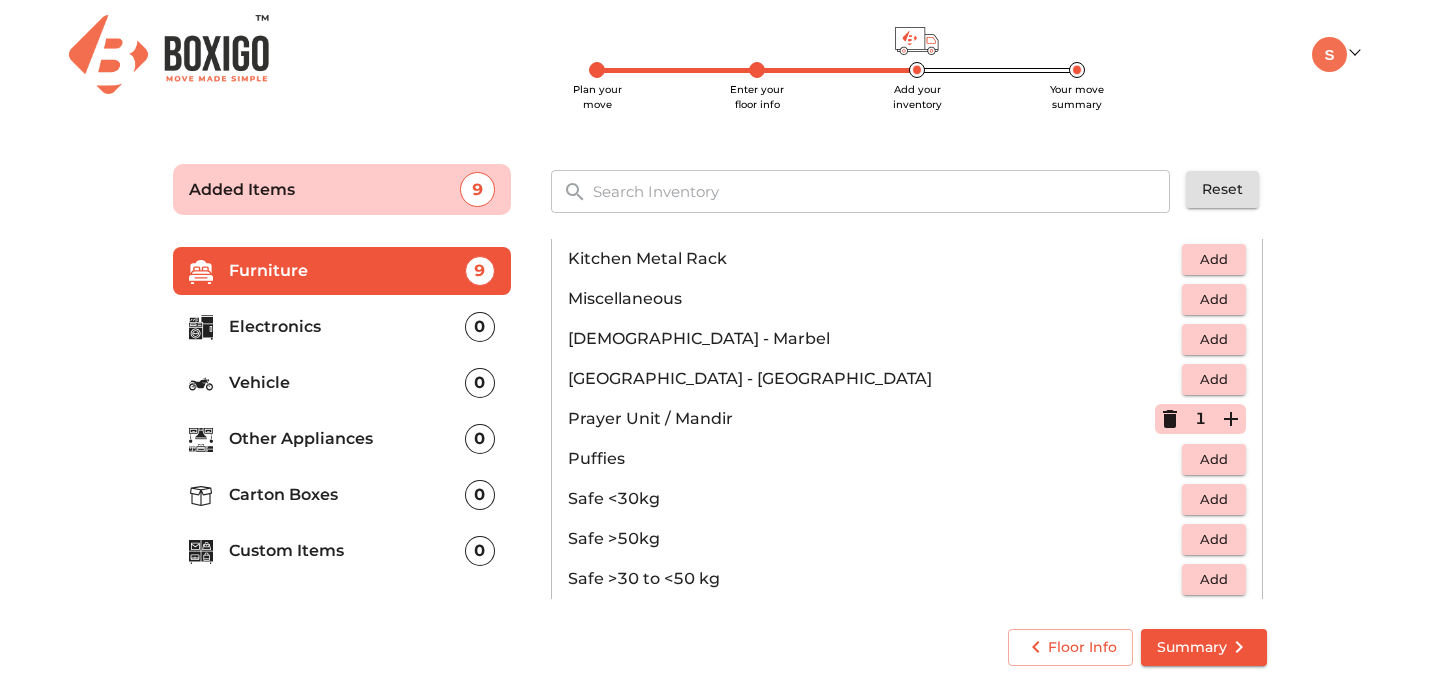 click 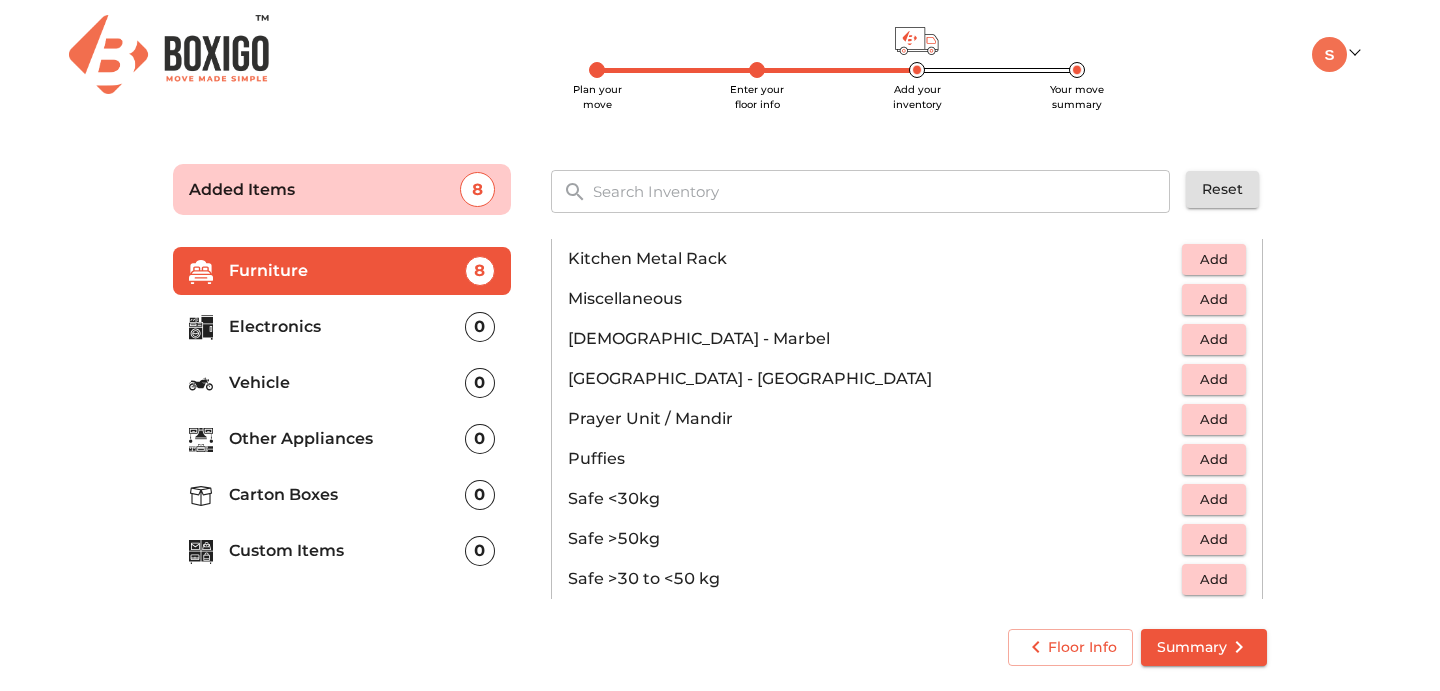 click on "Add" at bounding box center [1214, 379] 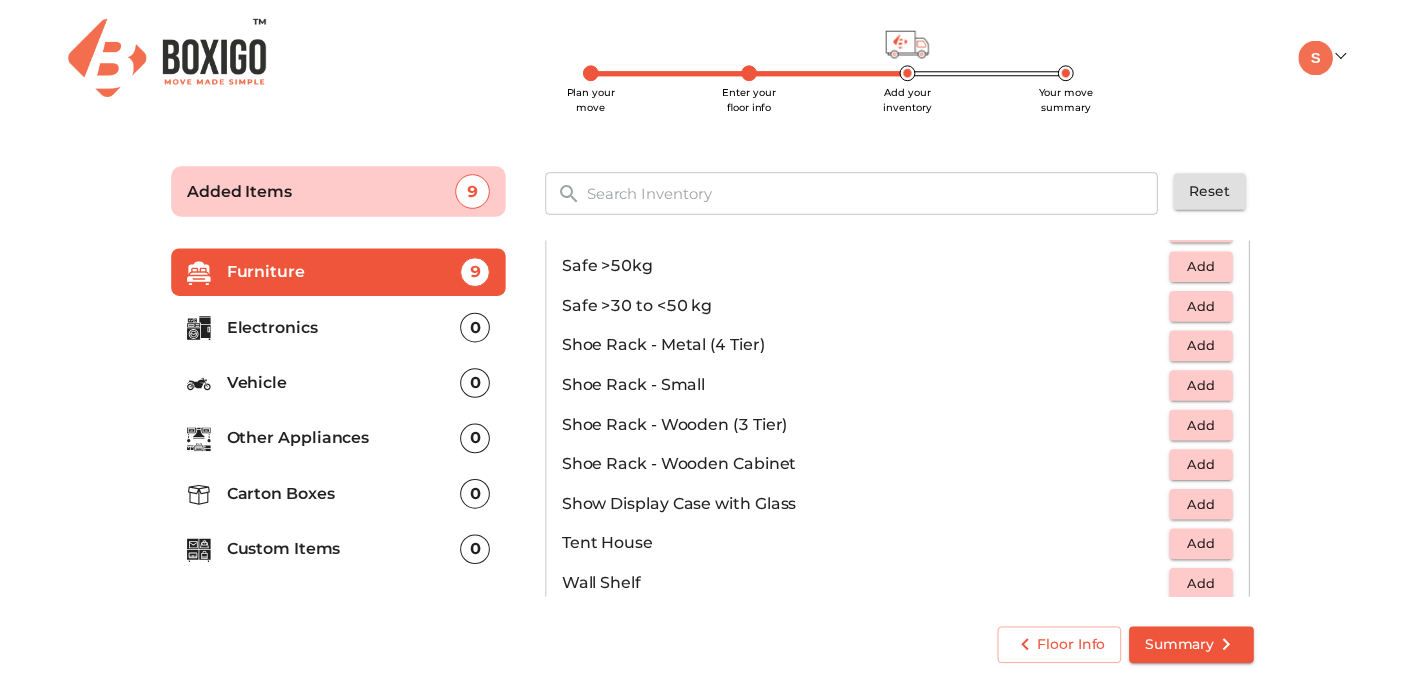 scroll, scrollTop: 1075, scrollLeft: 0, axis: vertical 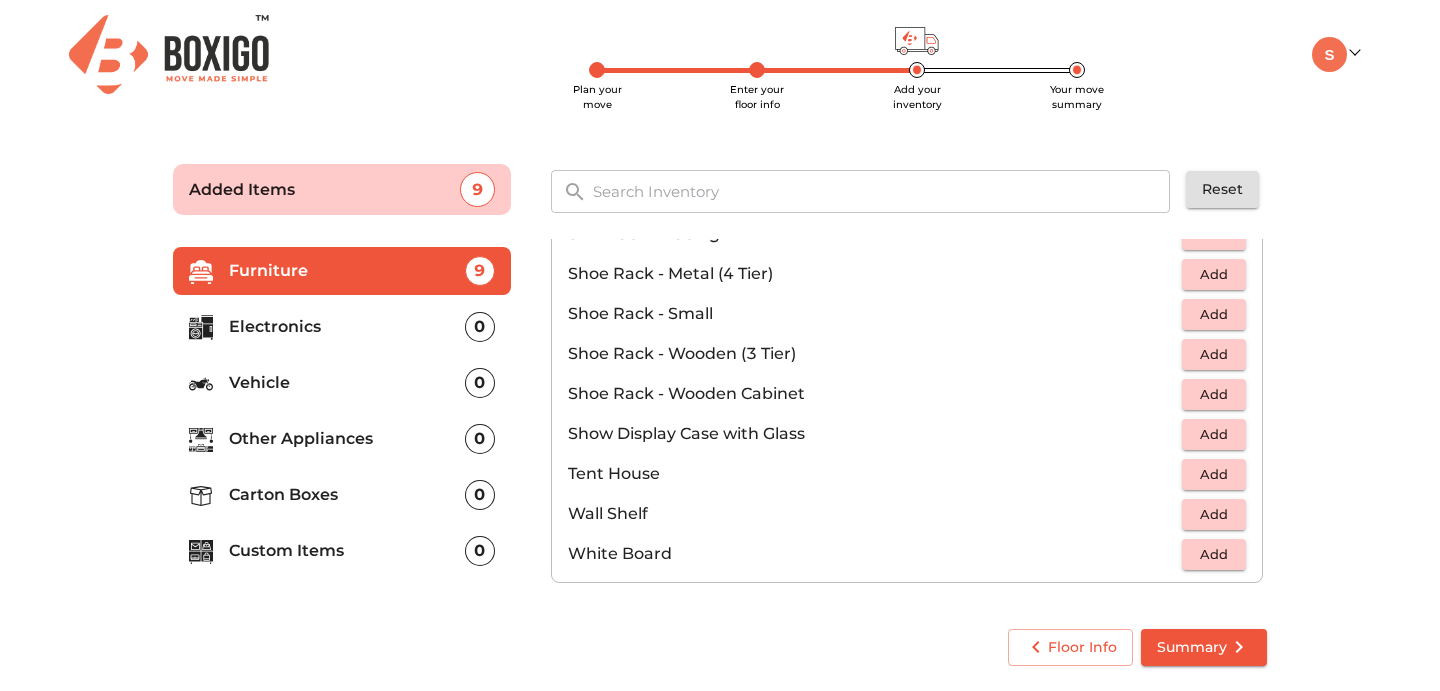click 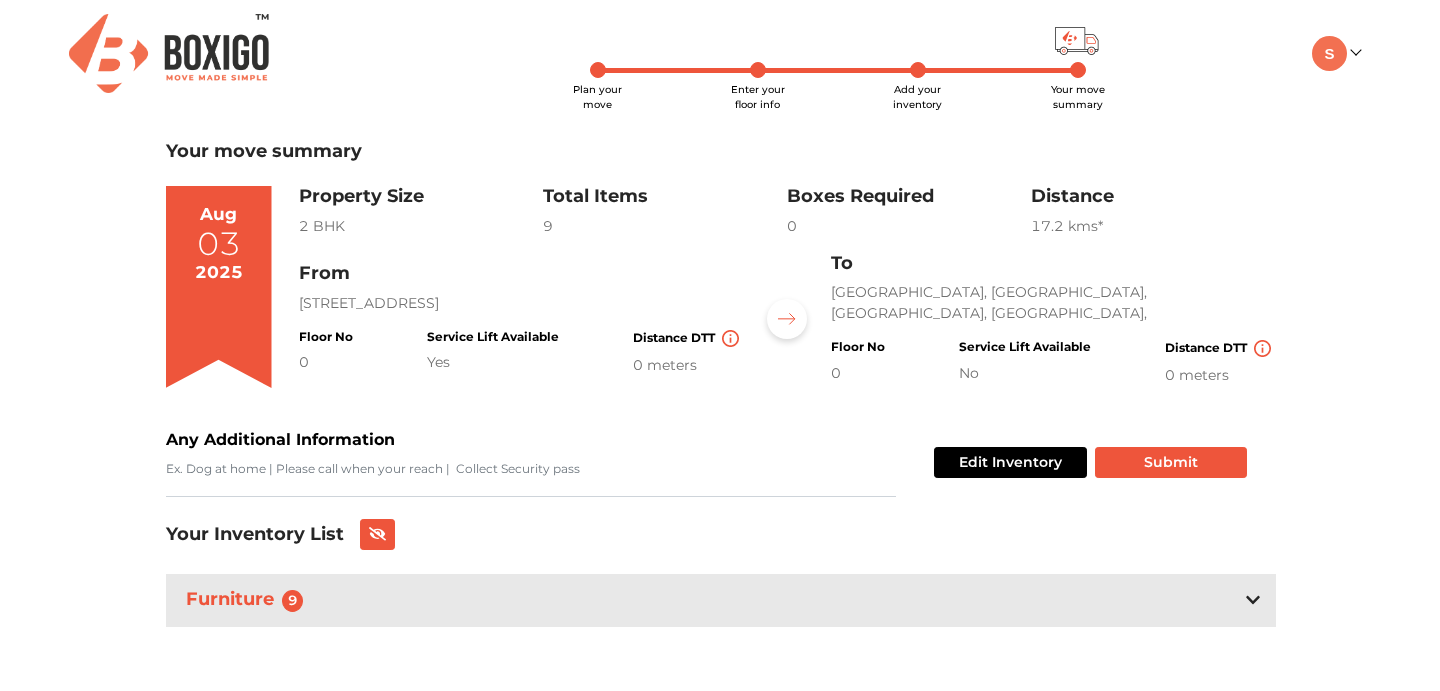 scroll, scrollTop: 8, scrollLeft: 0, axis: vertical 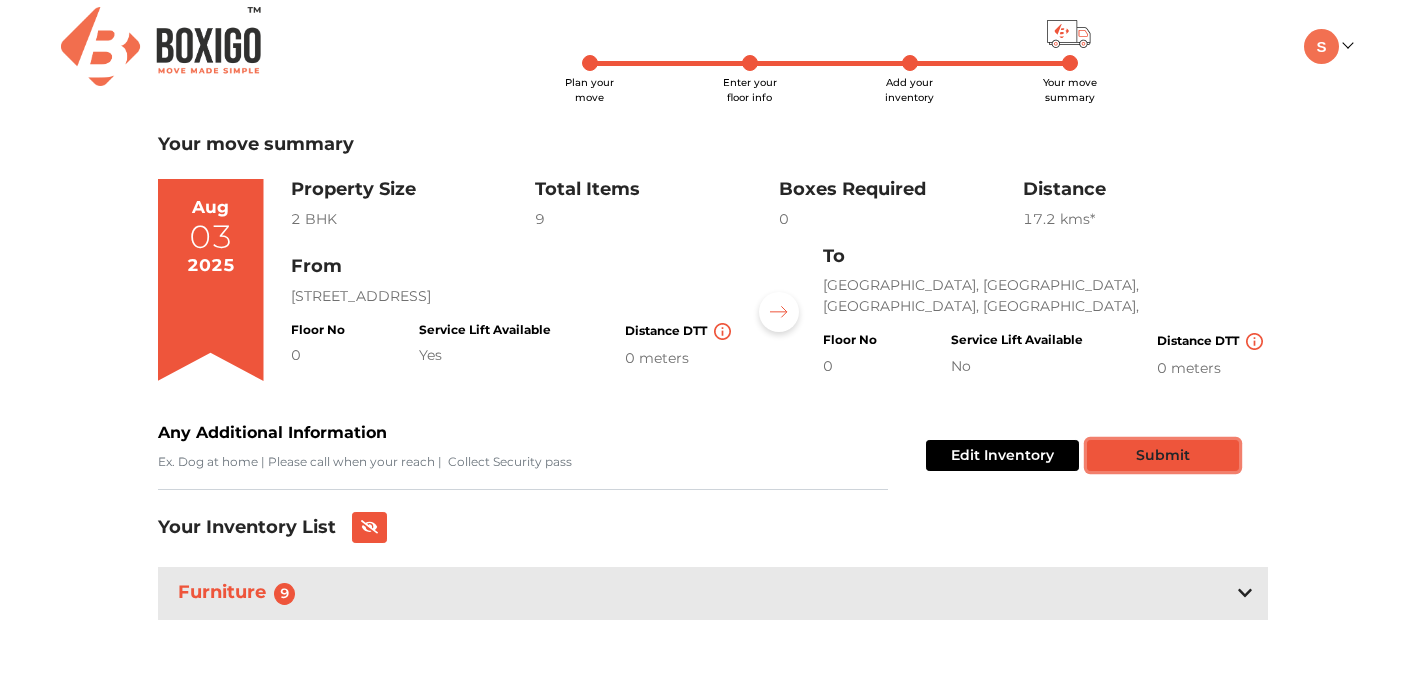 click on "Submit" at bounding box center [1163, 455] 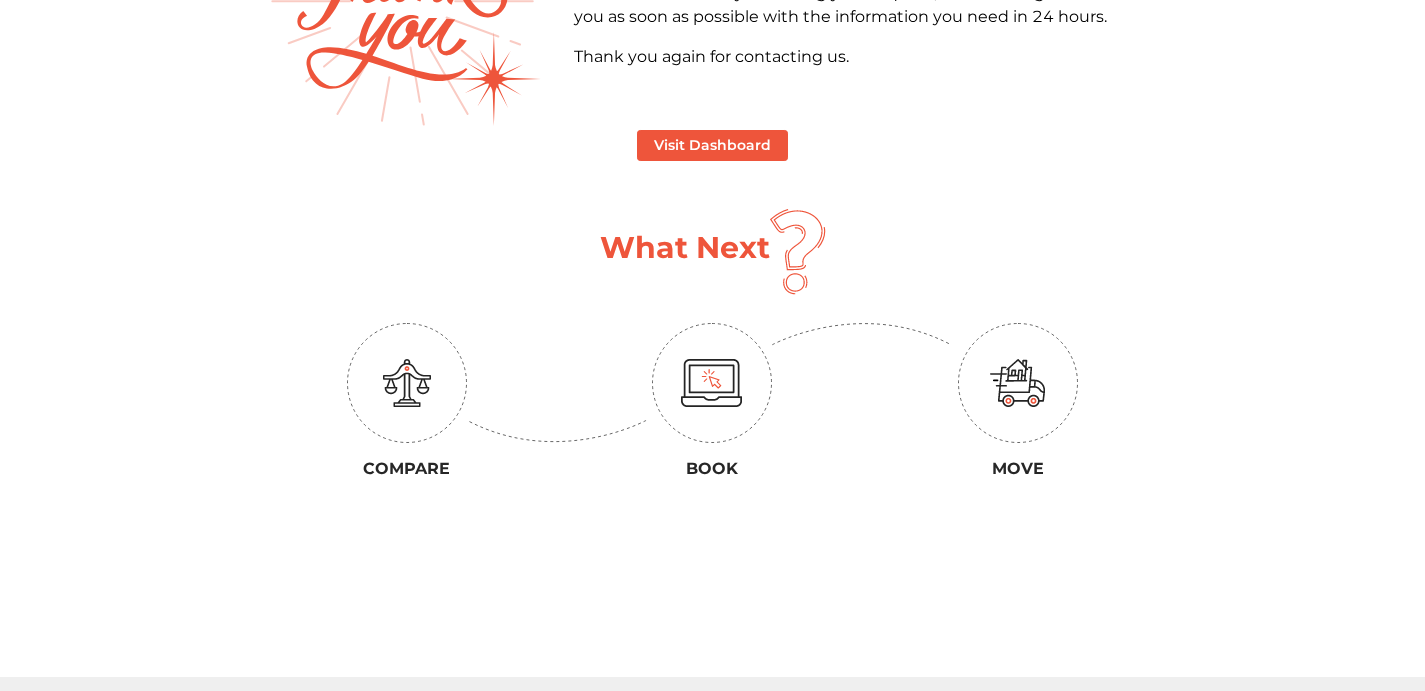 scroll, scrollTop: 0, scrollLeft: 0, axis: both 